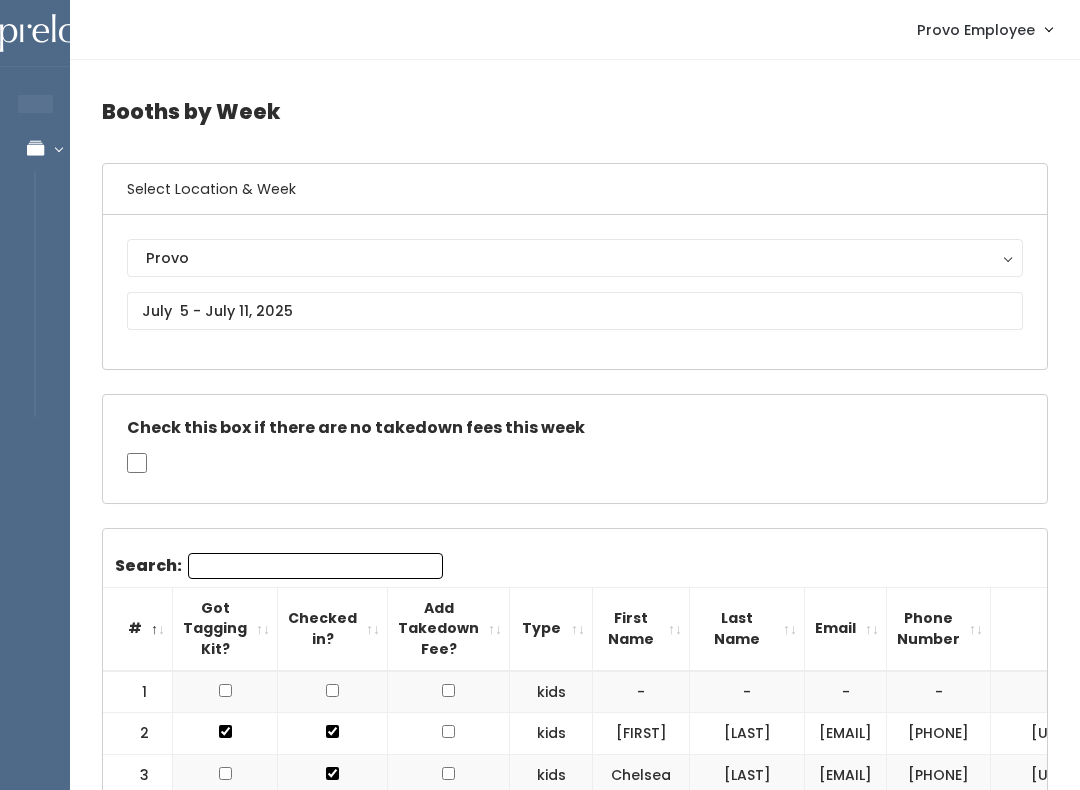 scroll, scrollTop: 3186, scrollLeft: 0, axis: vertical 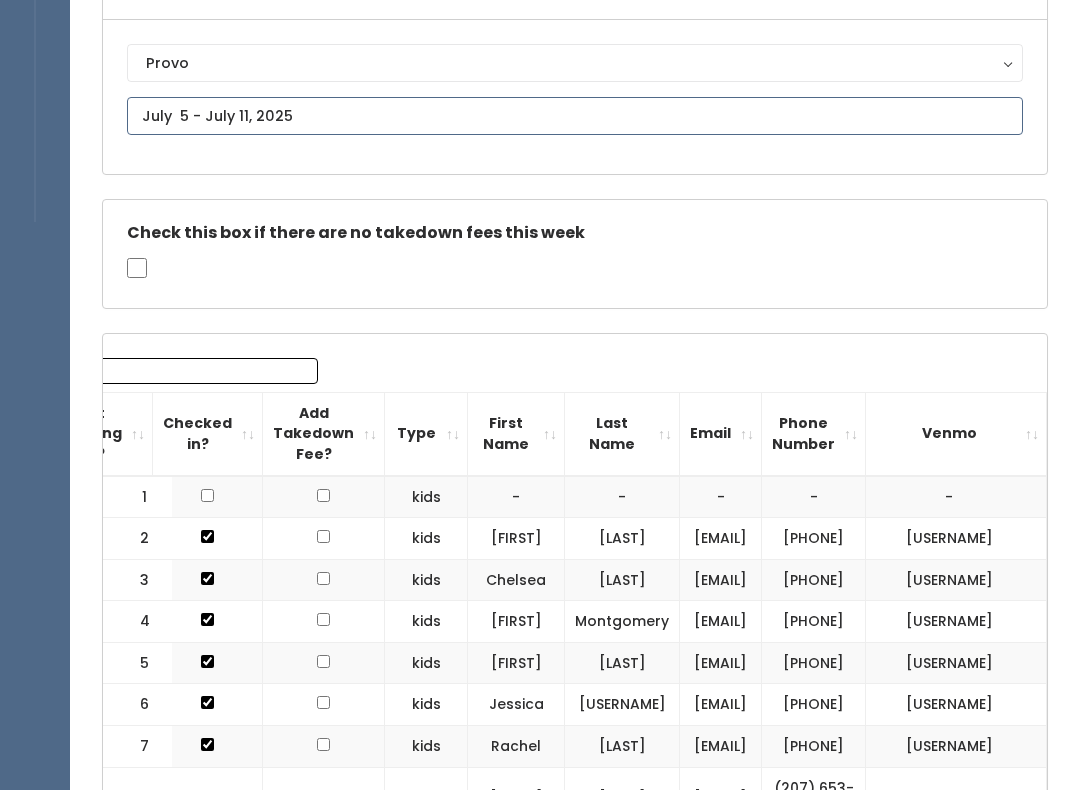 click at bounding box center [575, 117] 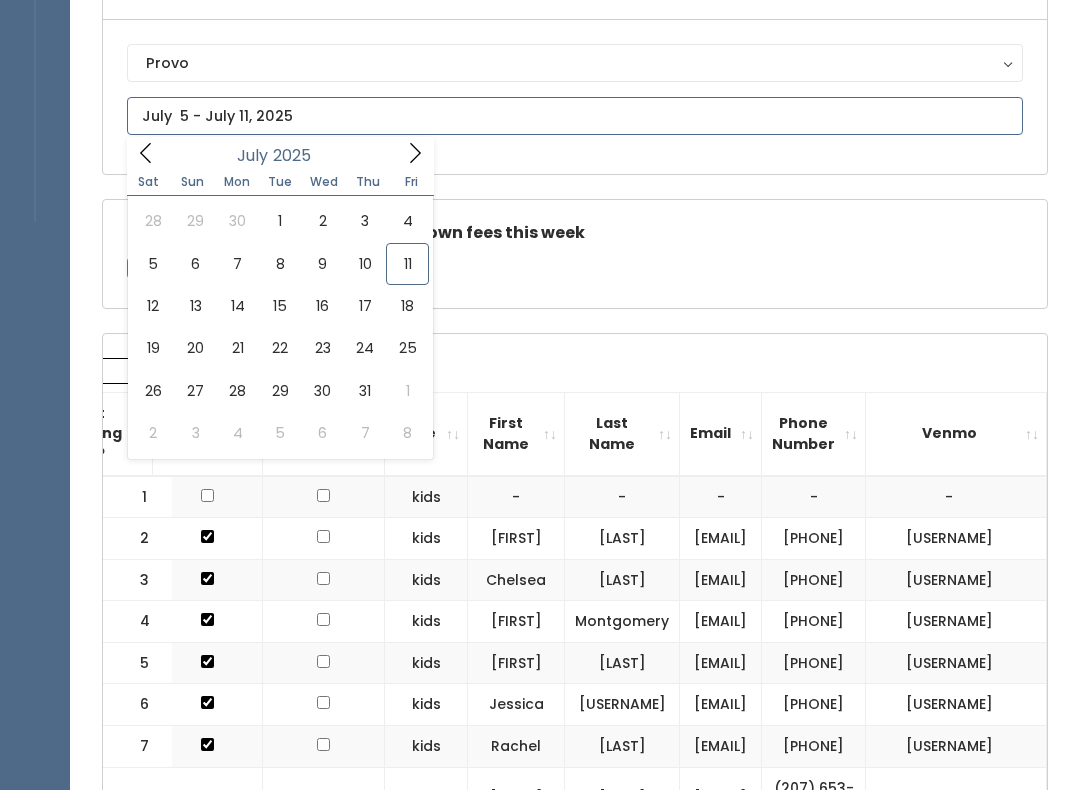 scroll, scrollTop: 195, scrollLeft: 0, axis: vertical 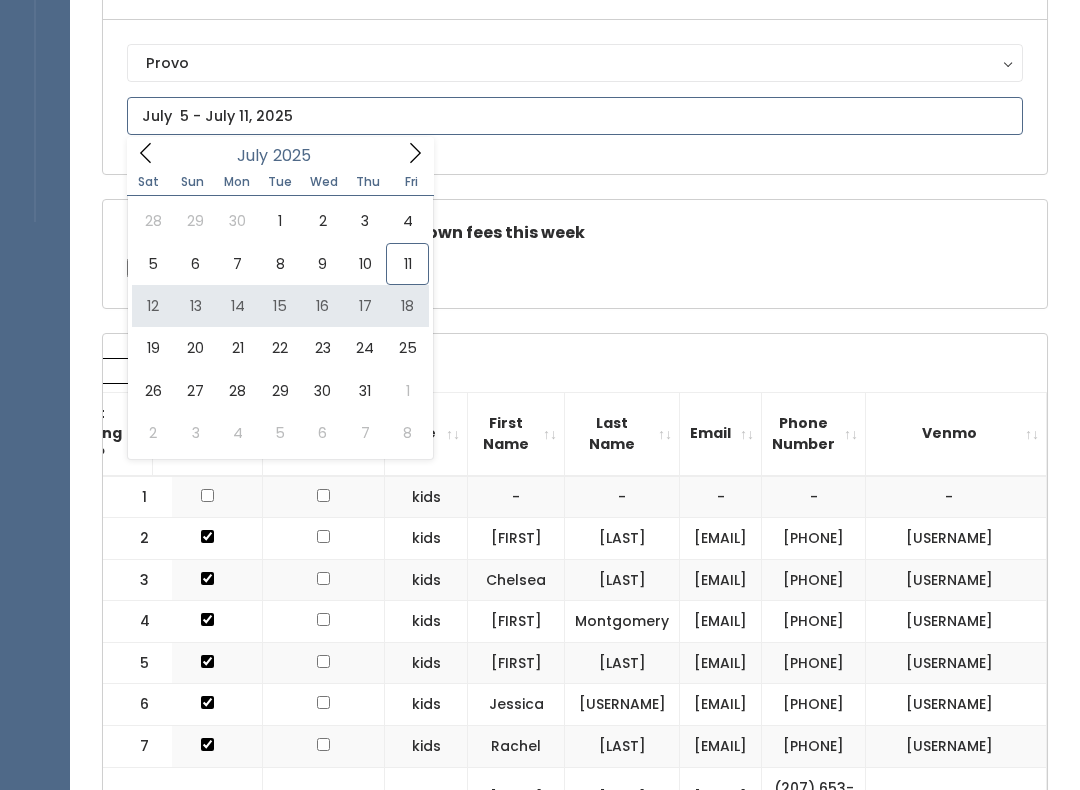 type on "July 12 to July 18" 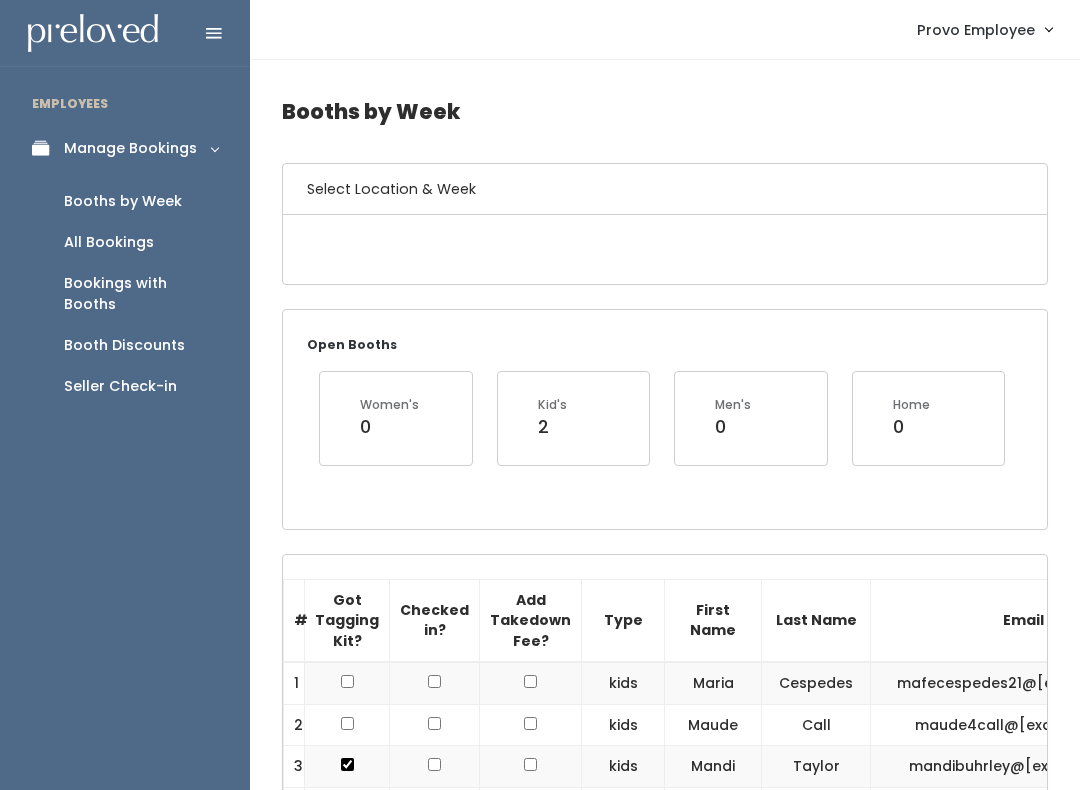 scroll, scrollTop: 0, scrollLeft: 0, axis: both 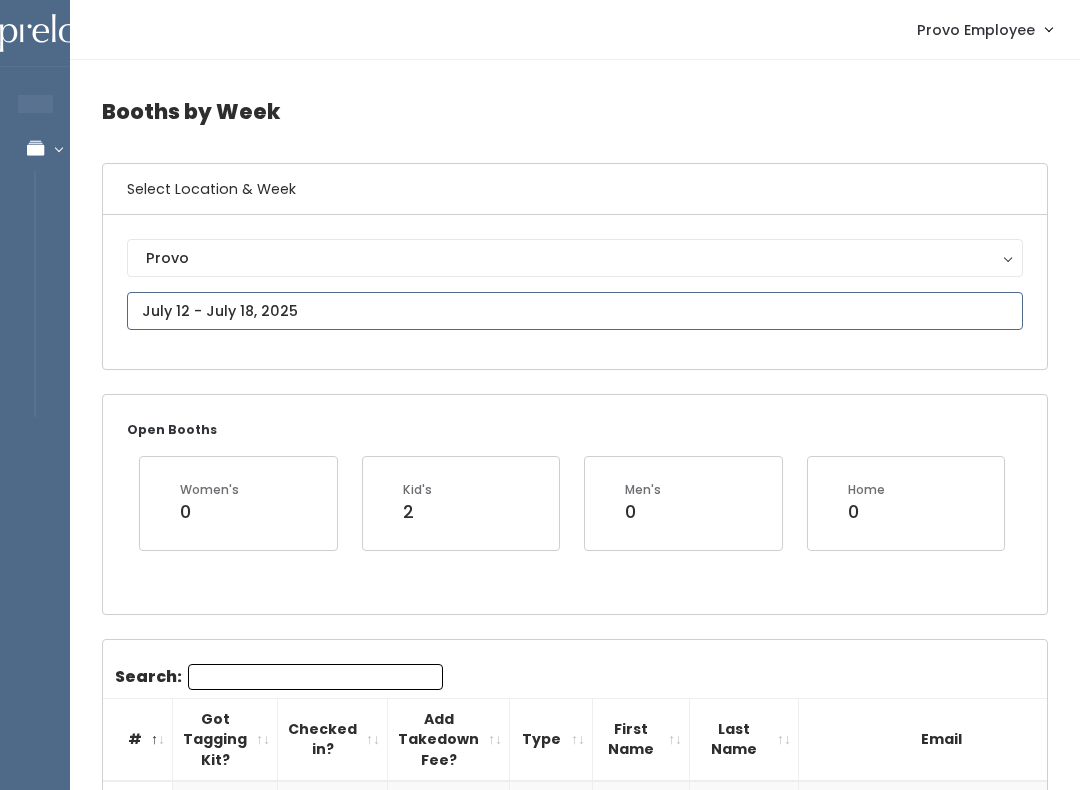 click at bounding box center [575, 311] 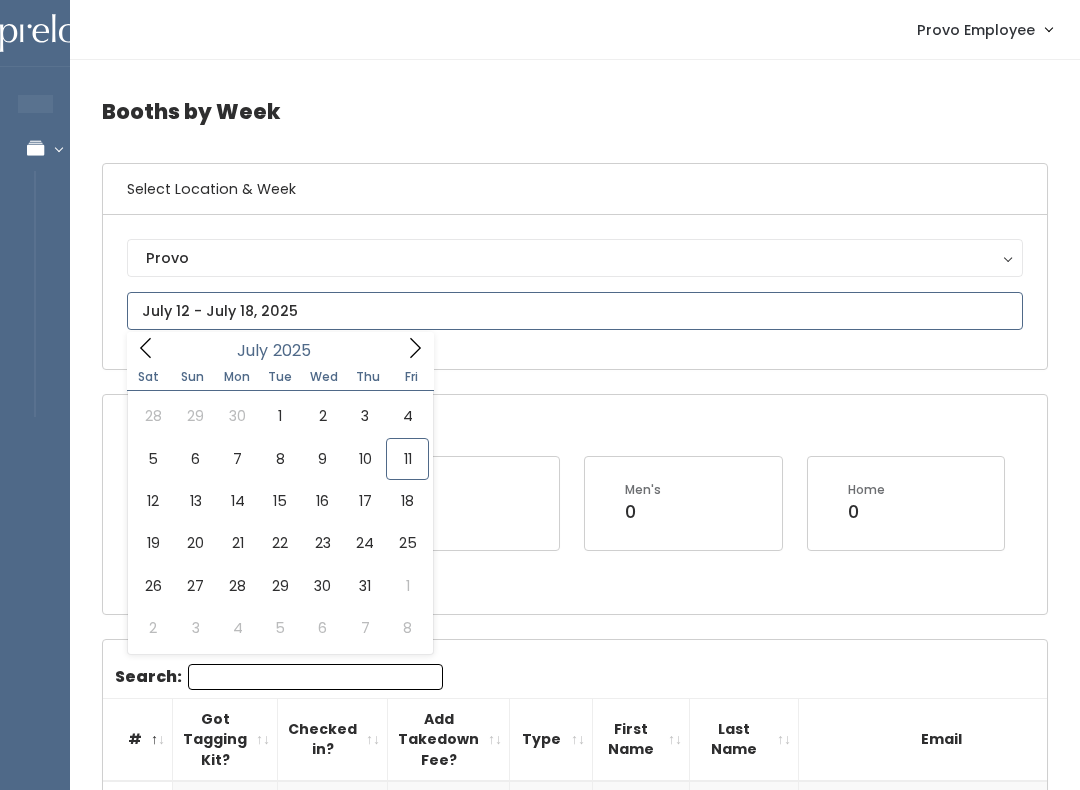 type on "[DATE] to [DATE]" 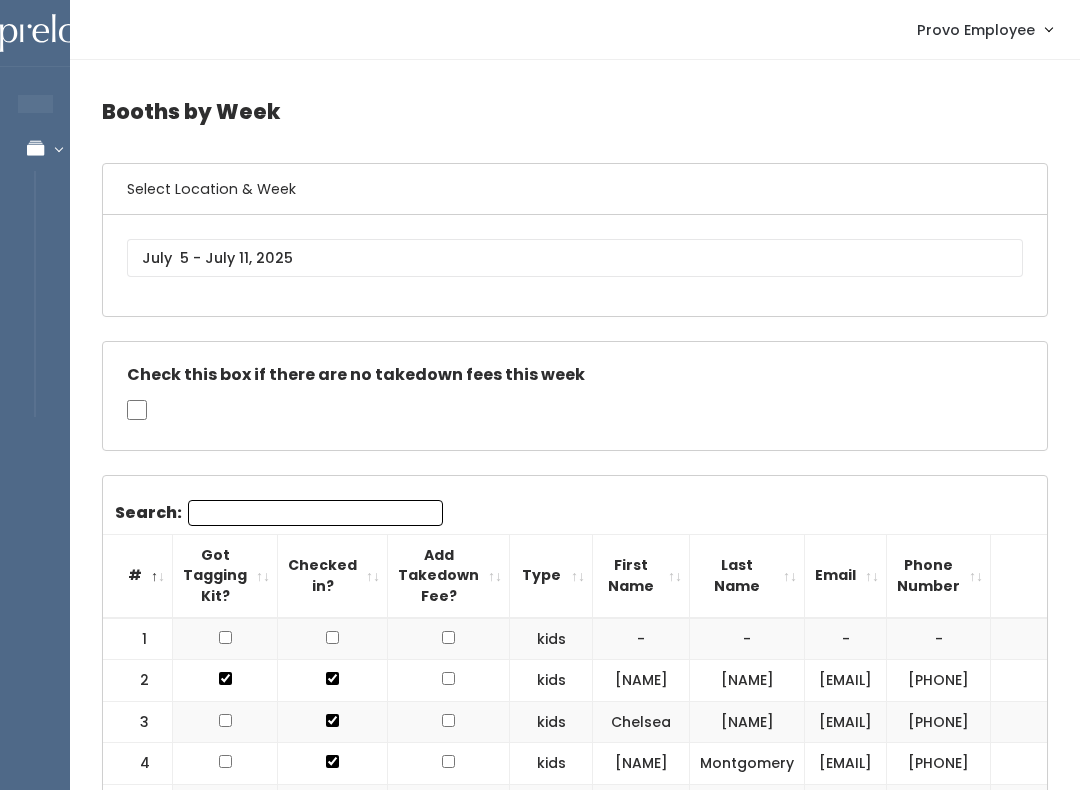 scroll, scrollTop: 0, scrollLeft: 0, axis: both 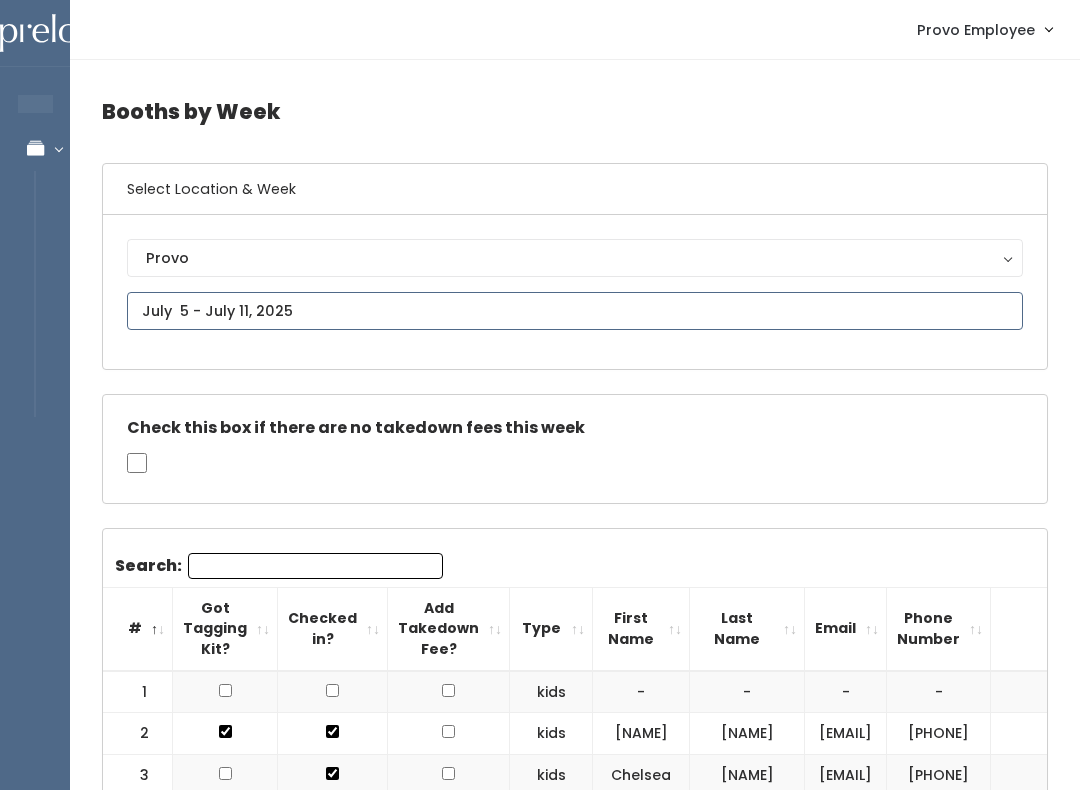 click on "EMPLOYEES
Manage Bookings
Booths by Week
All Bookings
Bookings with Booths
Booth Discounts
Seller Check-in
Provo Employee
Admin Home
My bookings
Account settings" at bounding box center [540, 1793] 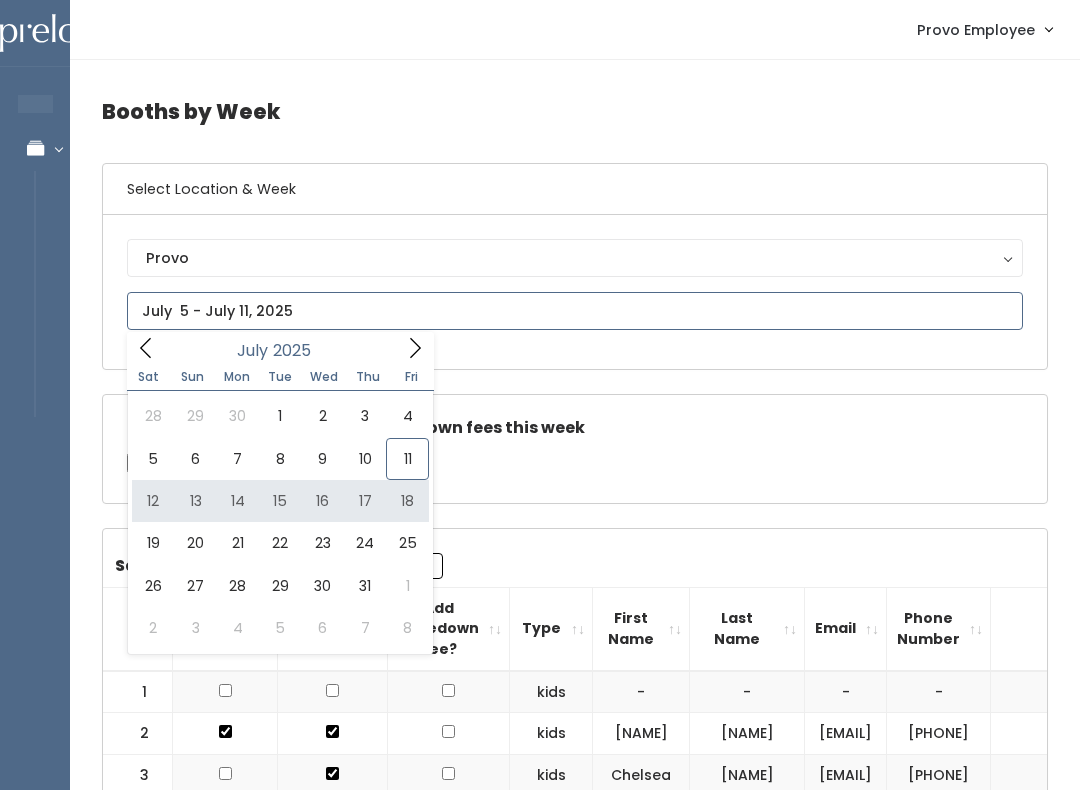 type on "[DATE] to [DATE]" 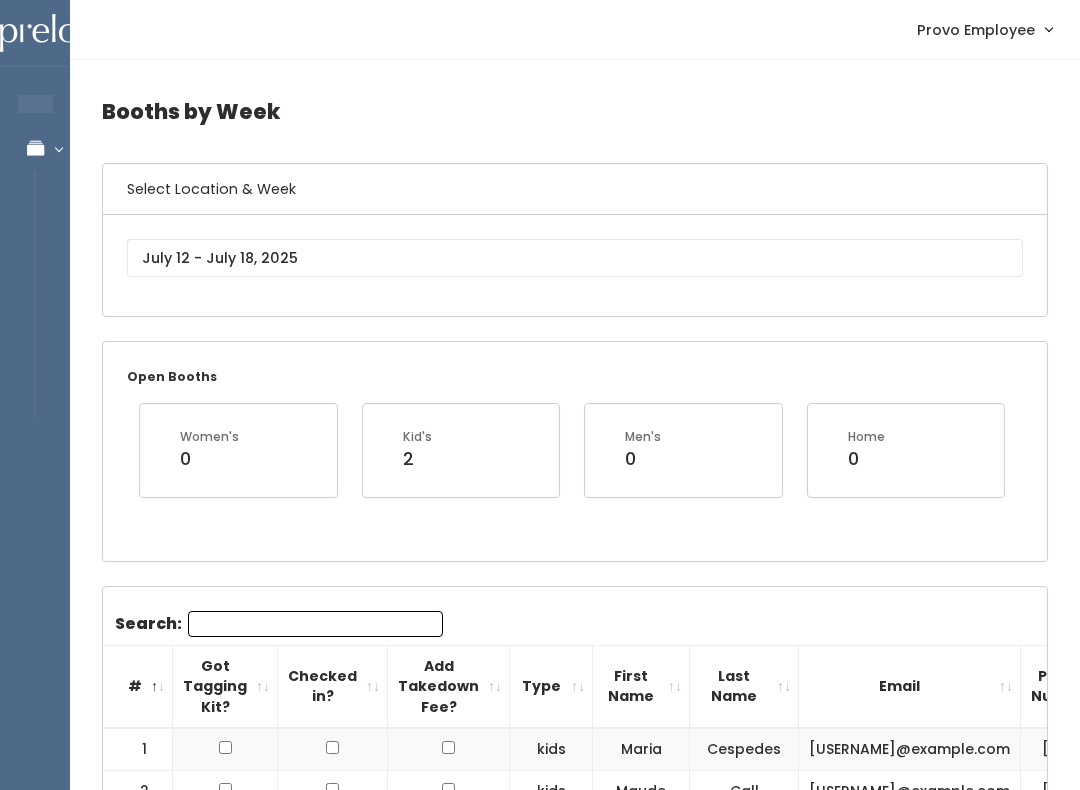 scroll, scrollTop: 176, scrollLeft: 0, axis: vertical 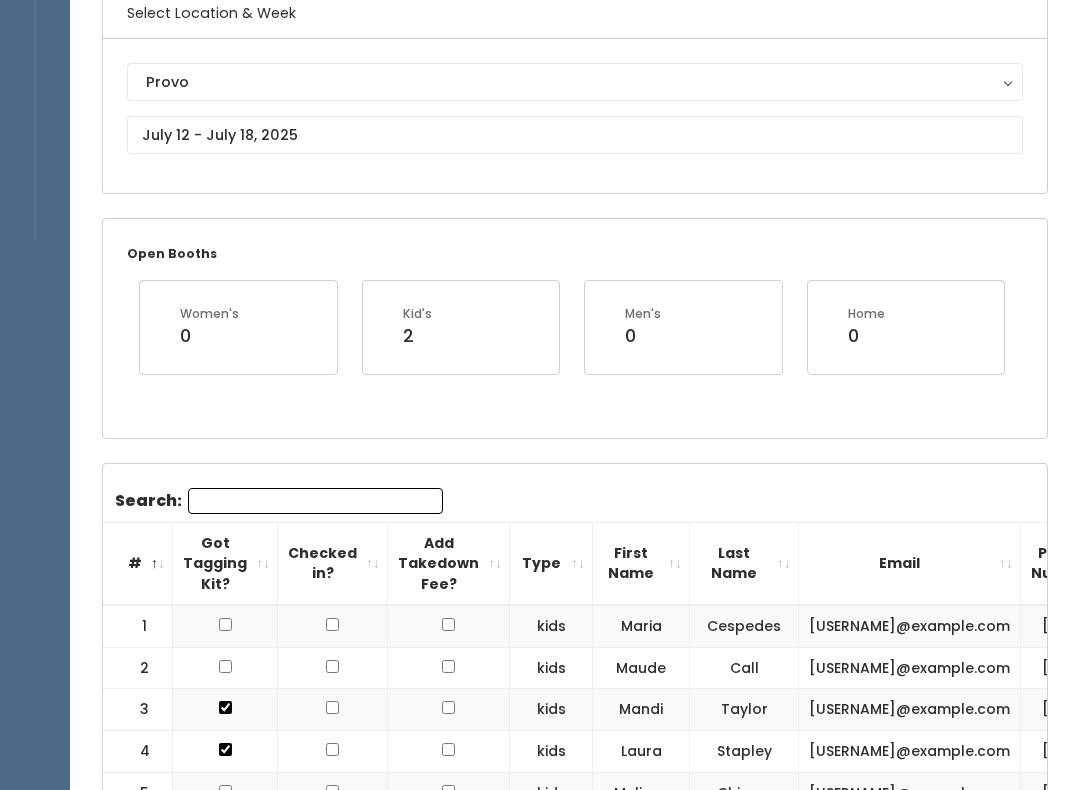 click on "Search:" at bounding box center (315, 501) 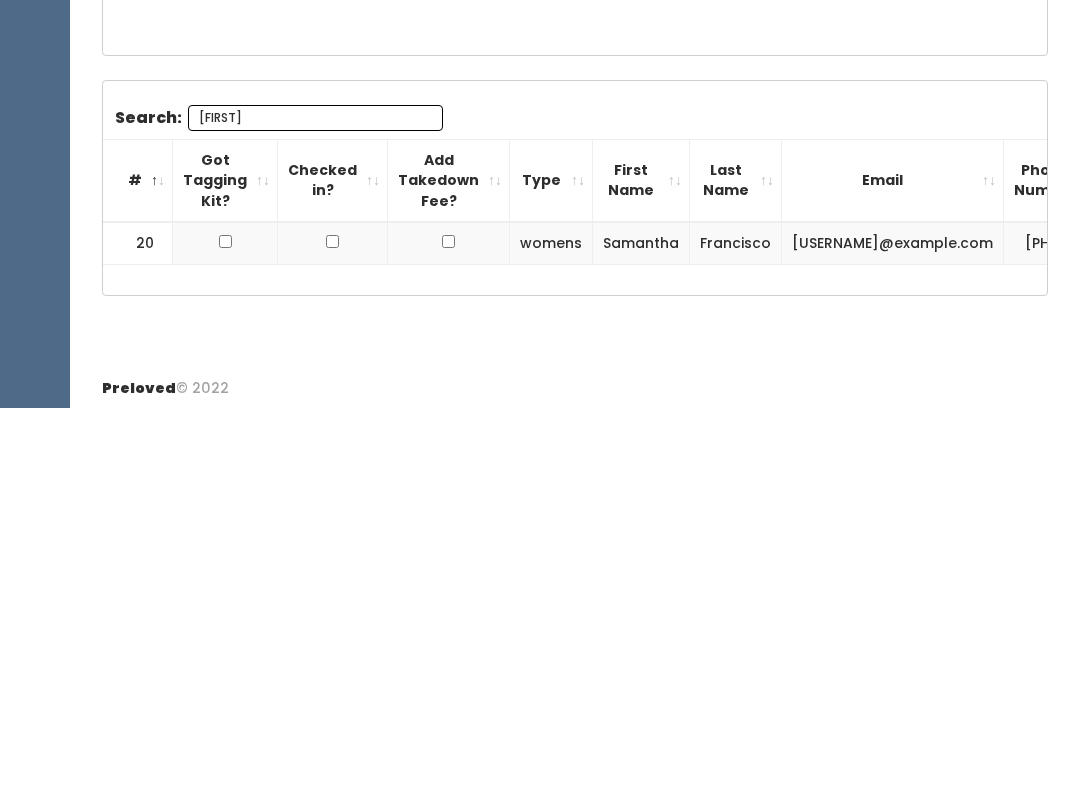 type on "Saman" 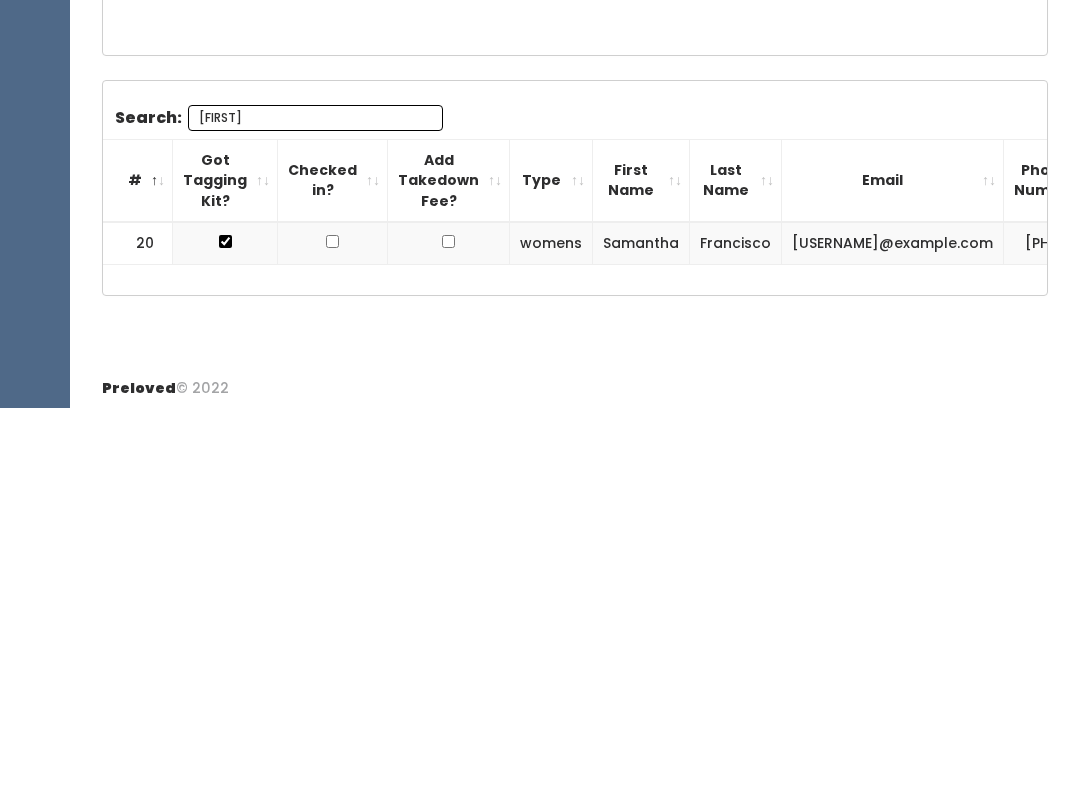 scroll, scrollTop: 200, scrollLeft: 0, axis: vertical 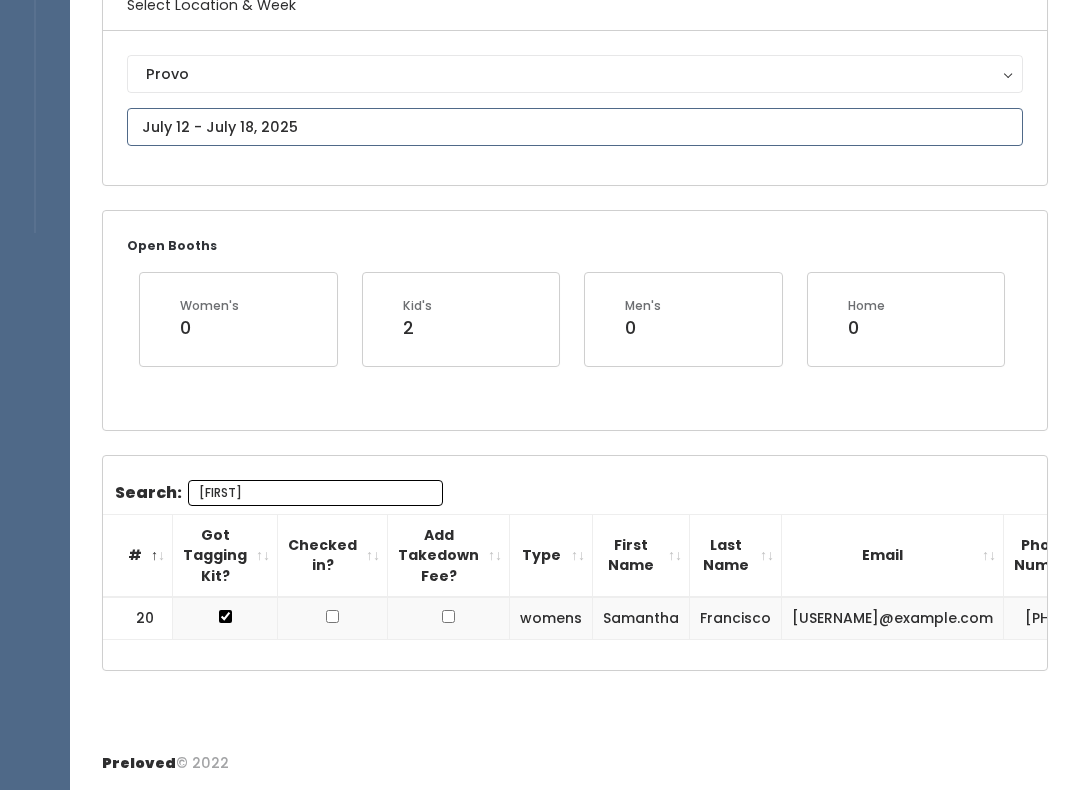 click on "EMPLOYEES
Manage Bookings
Booths by Week
All Bookings
Bookings with Booths
Booth Discounts
Seller Check-in
Provo Employee
Admin Home
My bookings
Account settings" at bounding box center (540, 303) 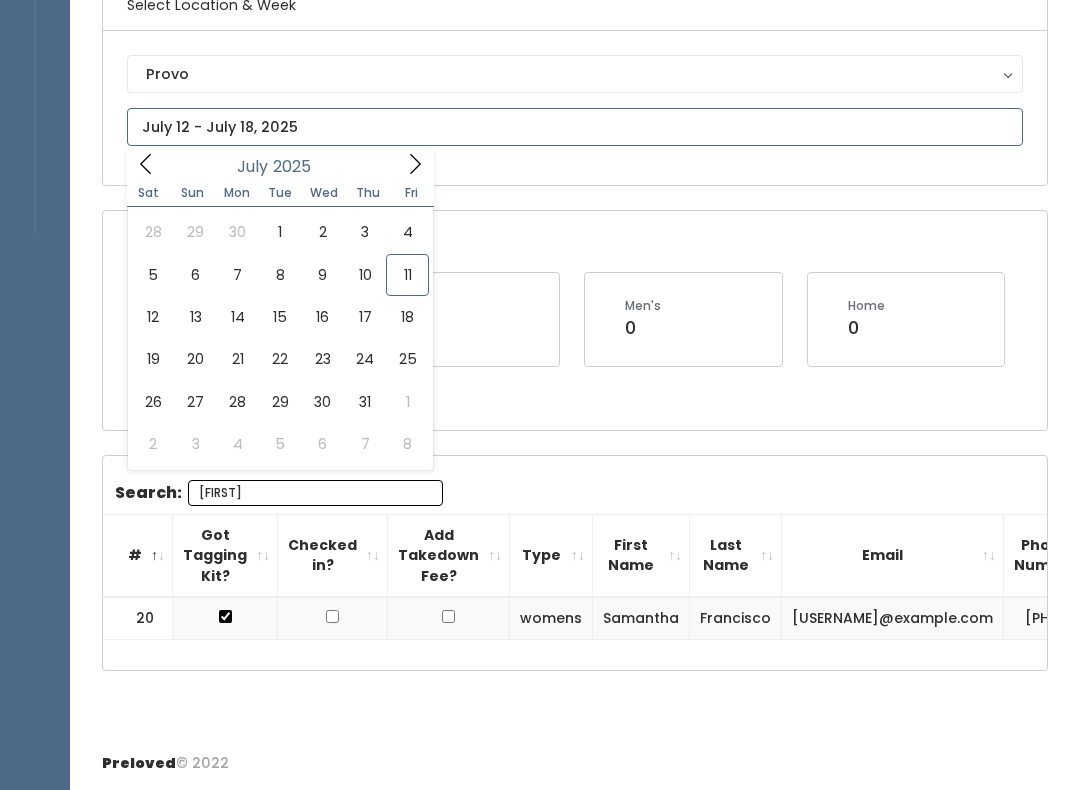 type on "[DATE] to [DATE]" 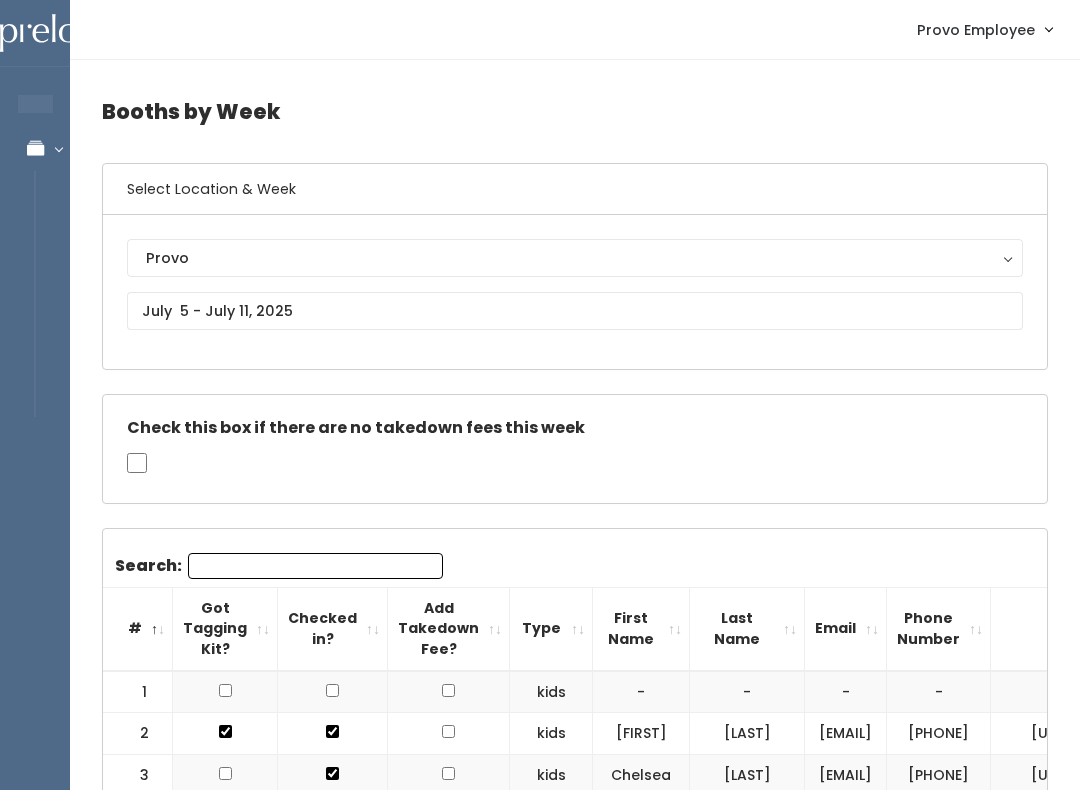 scroll, scrollTop: 0, scrollLeft: 0, axis: both 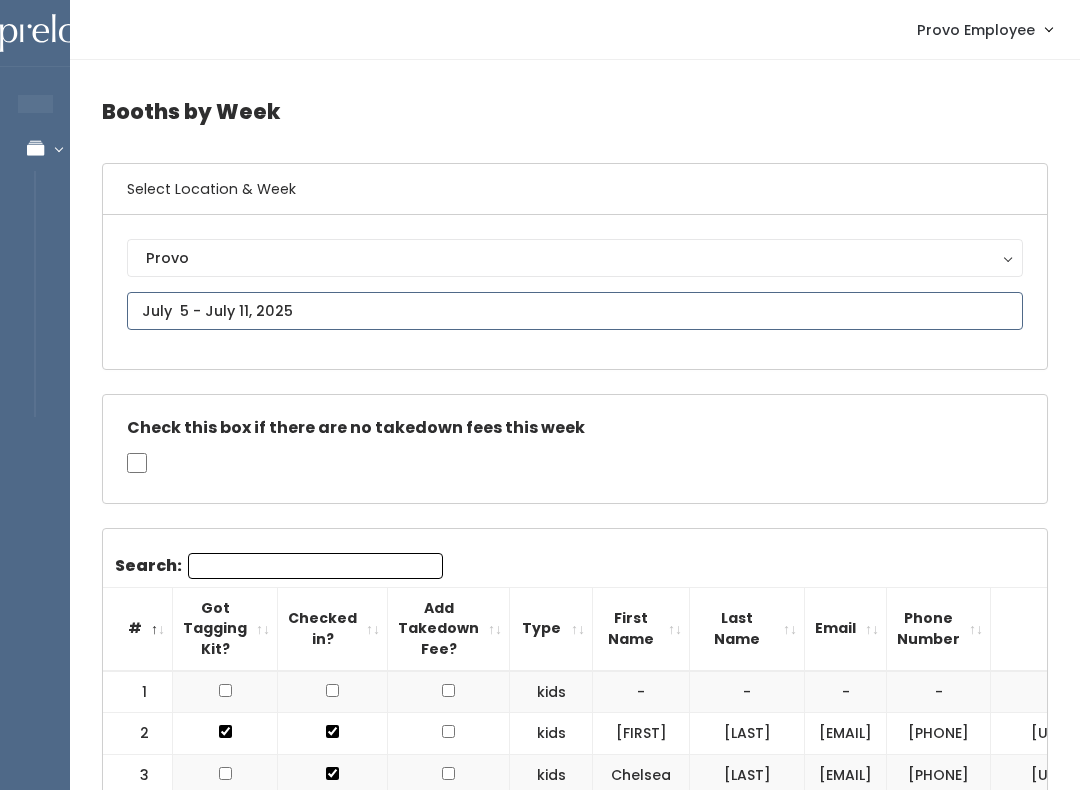 click at bounding box center (575, 311) 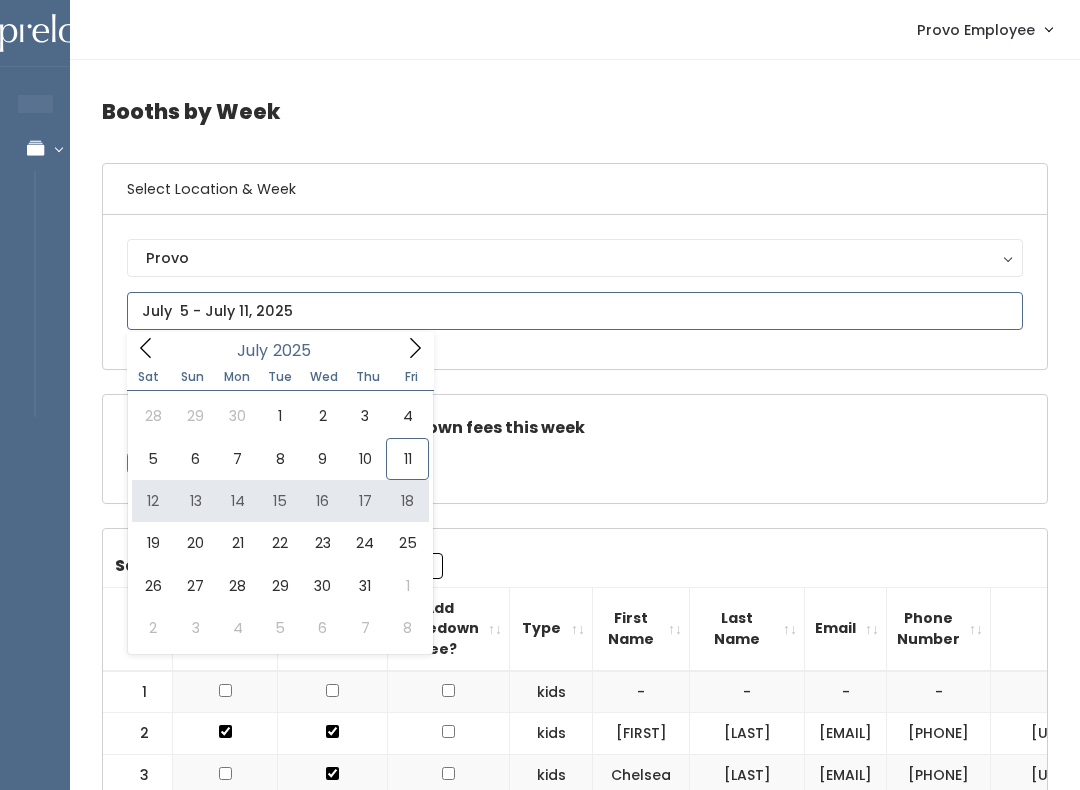 type on "[MONTH] [NUMBER] to [MONTH] [NUMBER]" 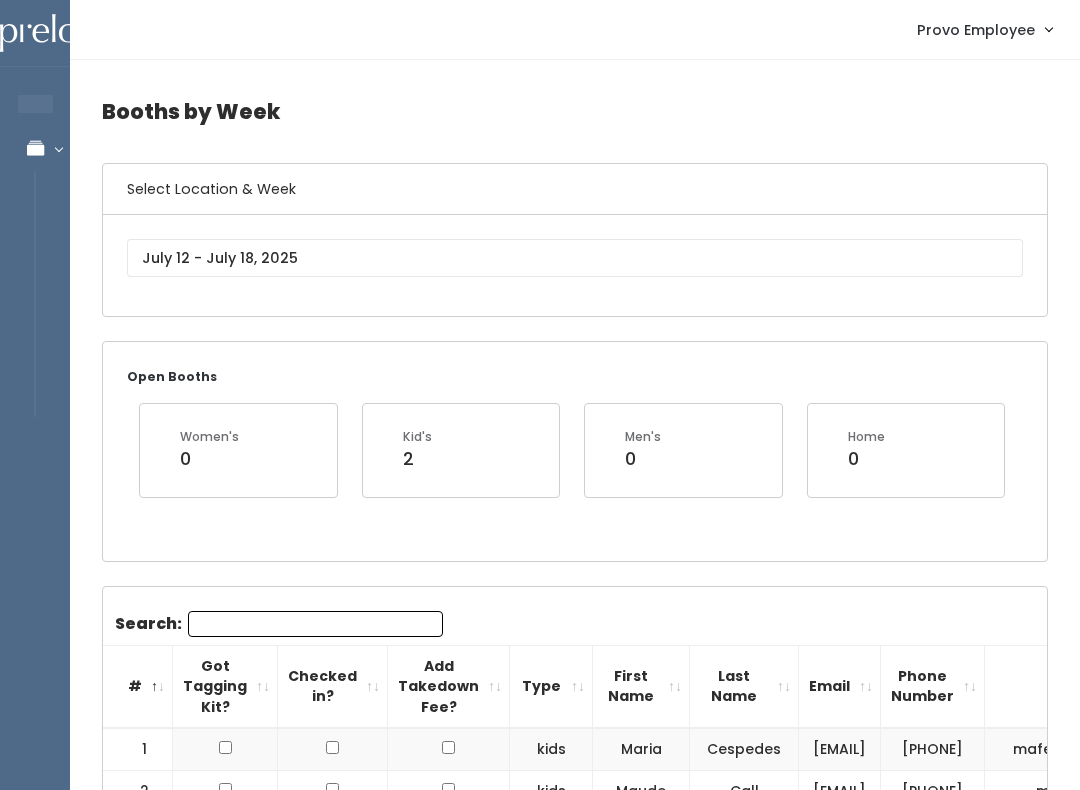scroll, scrollTop: 0, scrollLeft: 0, axis: both 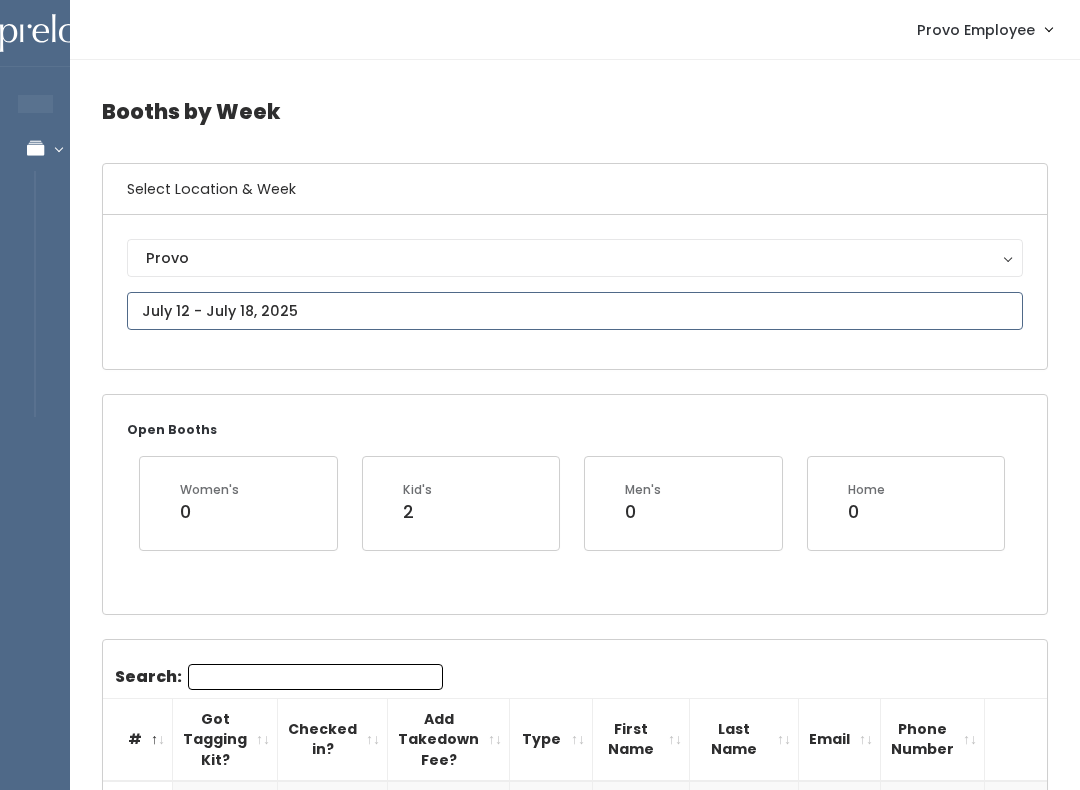 click at bounding box center [575, 311] 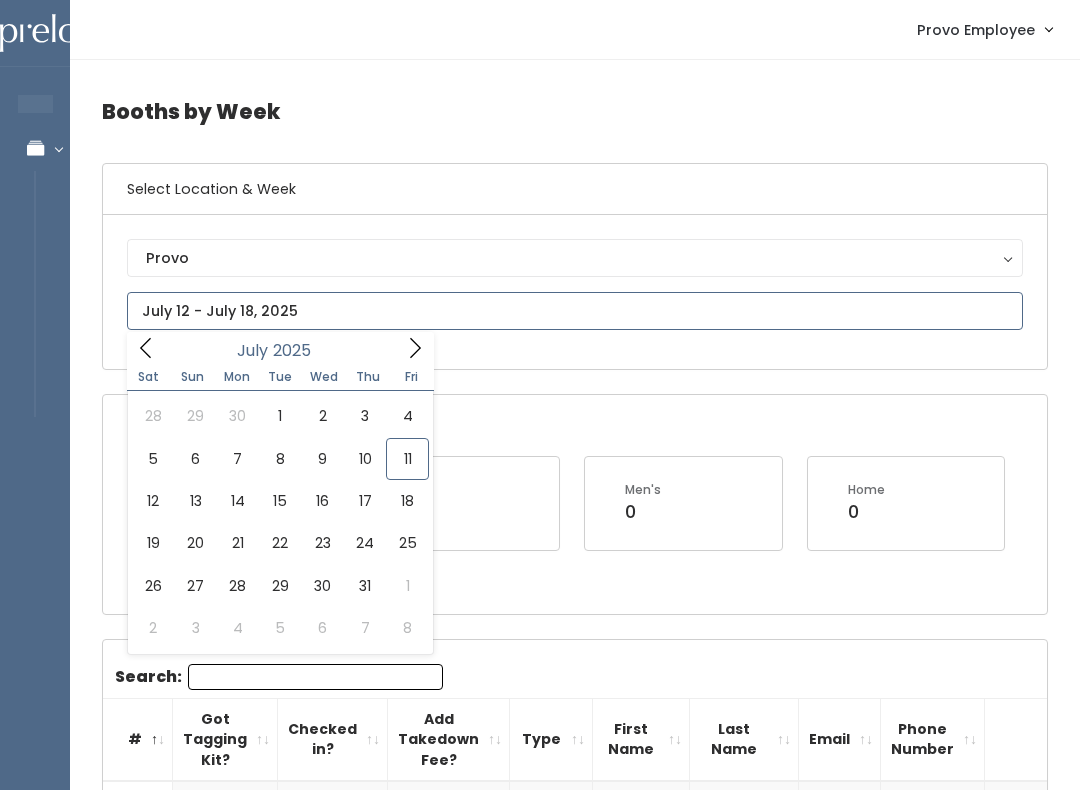 type on "July 5 to July 11" 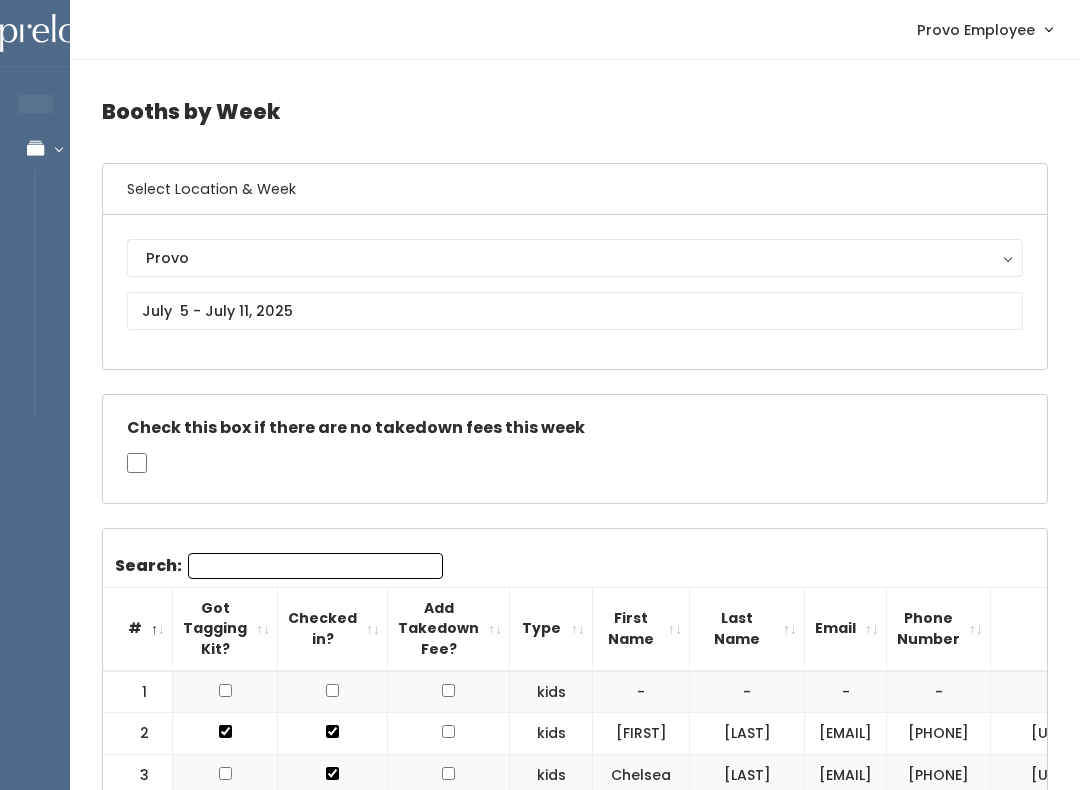 scroll, scrollTop: 0, scrollLeft: 0, axis: both 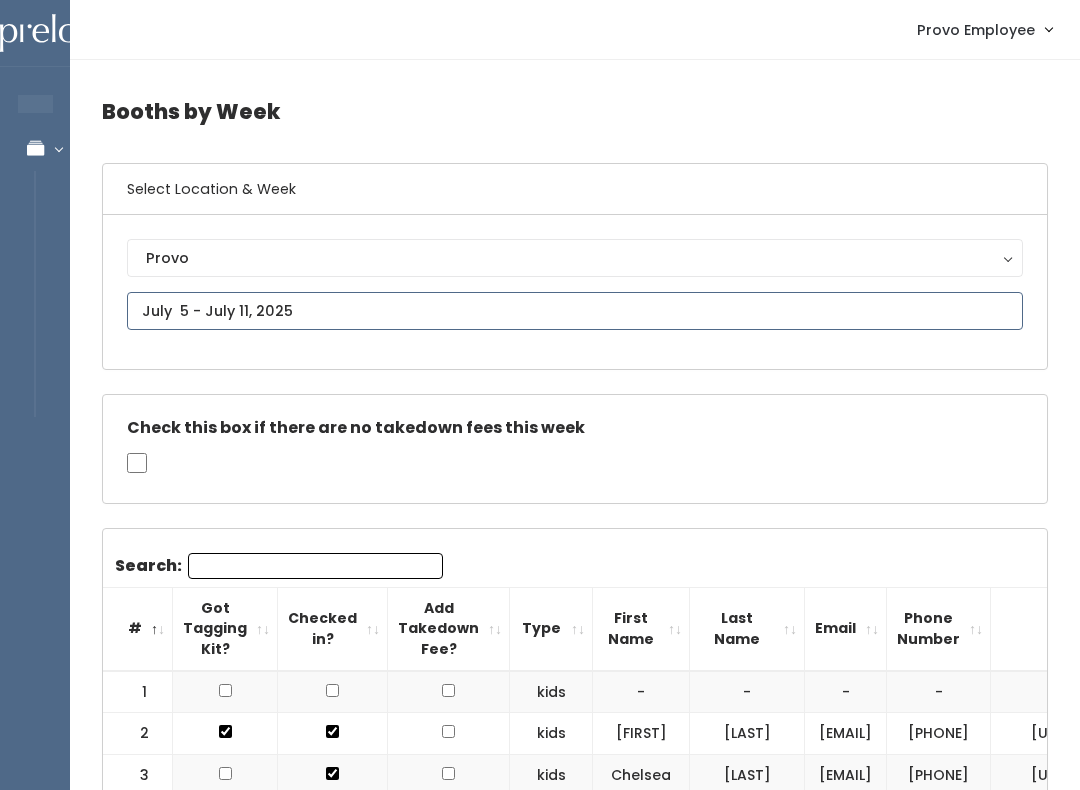 click at bounding box center [575, 311] 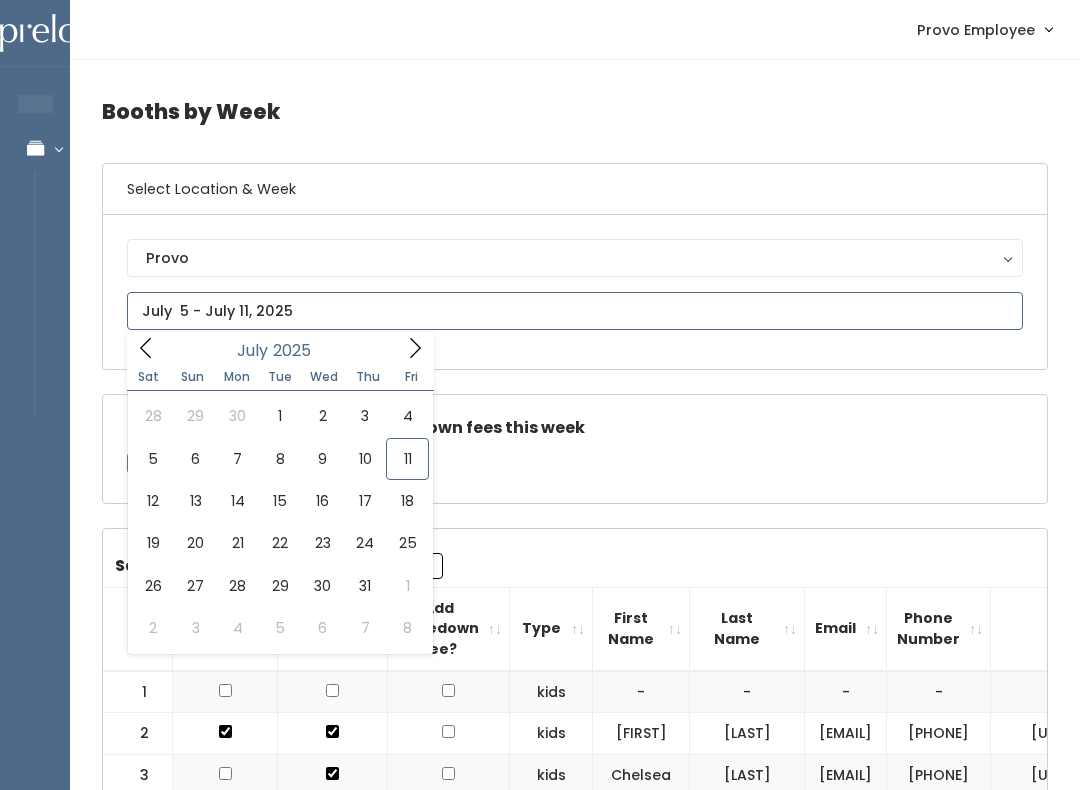 type on "July 12 to July 18" 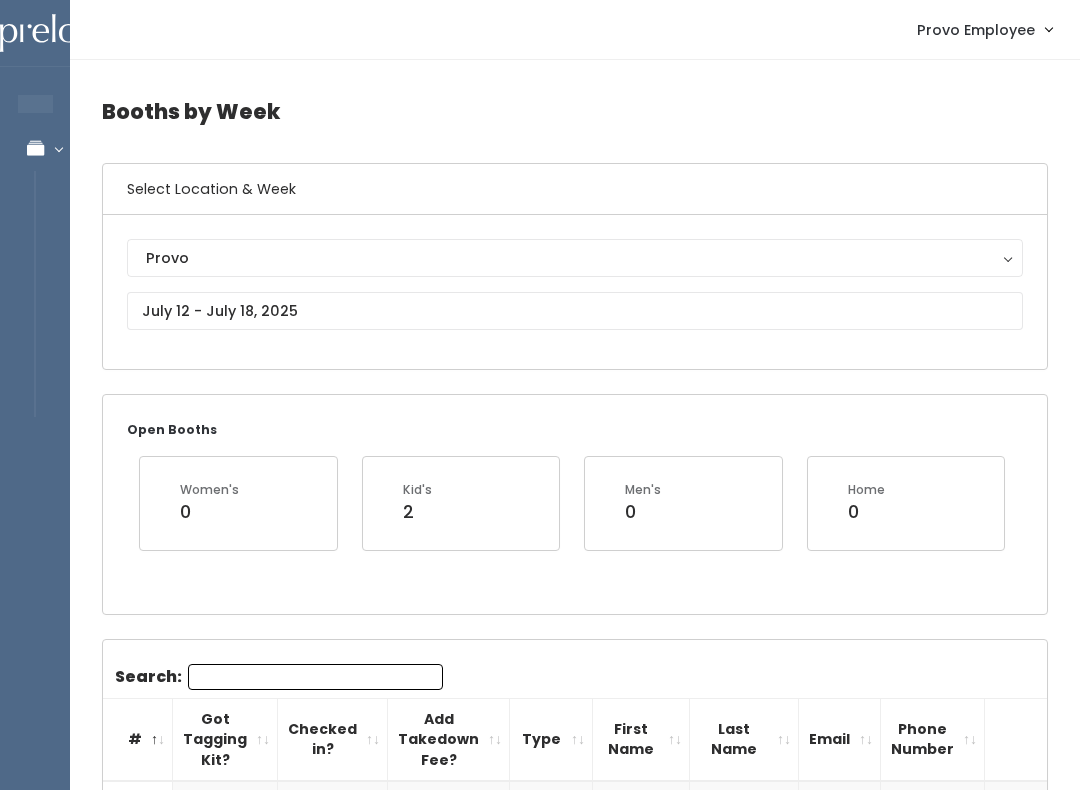 scroll, scrollTop: 1189, scrollLeft: 0, axis: vertical 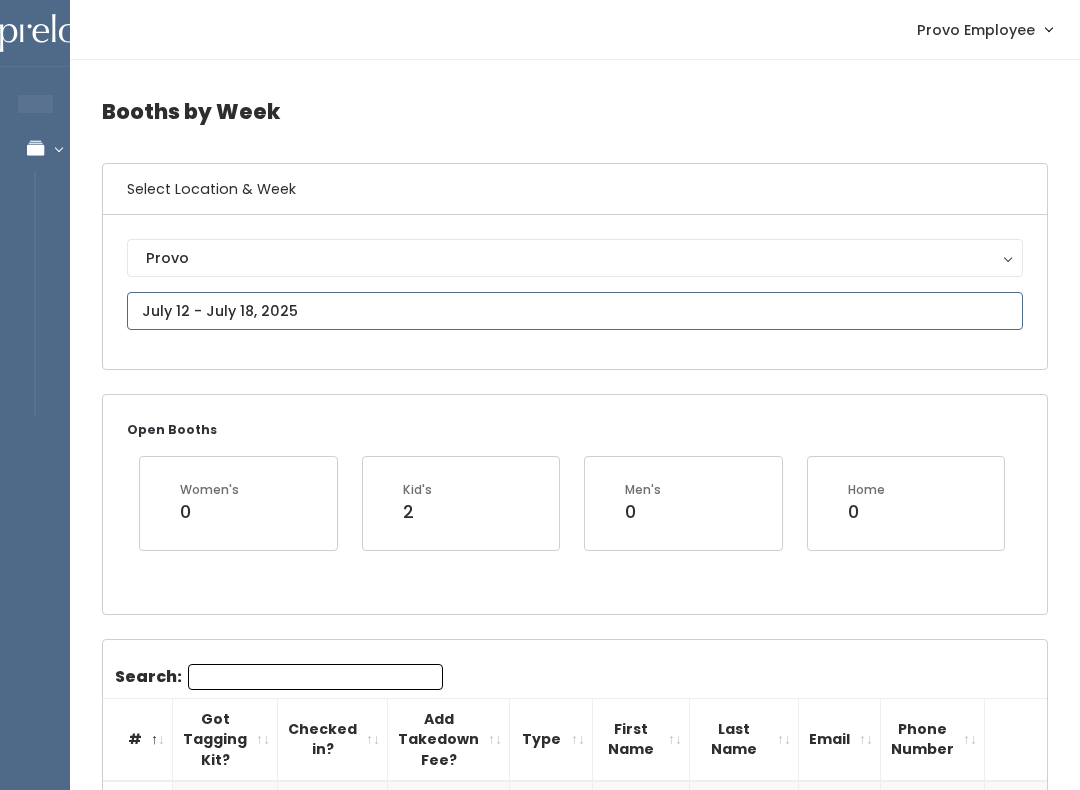 click at bounding box center (575, 311) 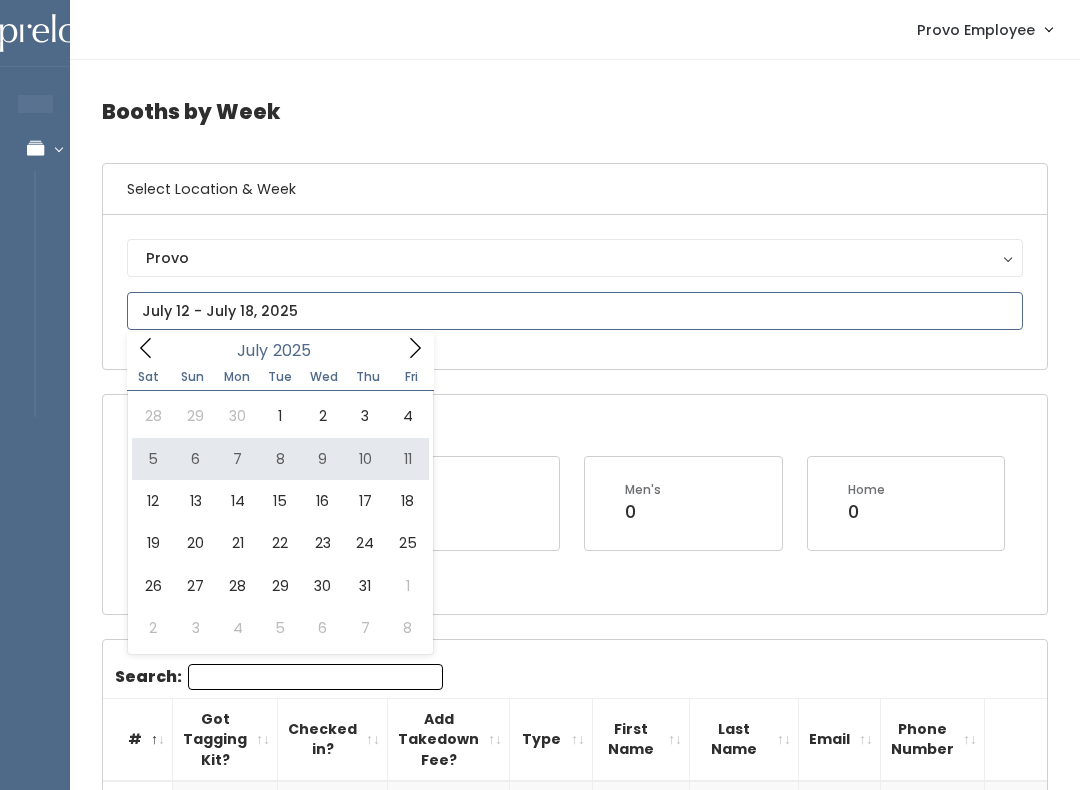 type on "[MONTH] [NUMBER] to [MONTH] [NUMBER]" 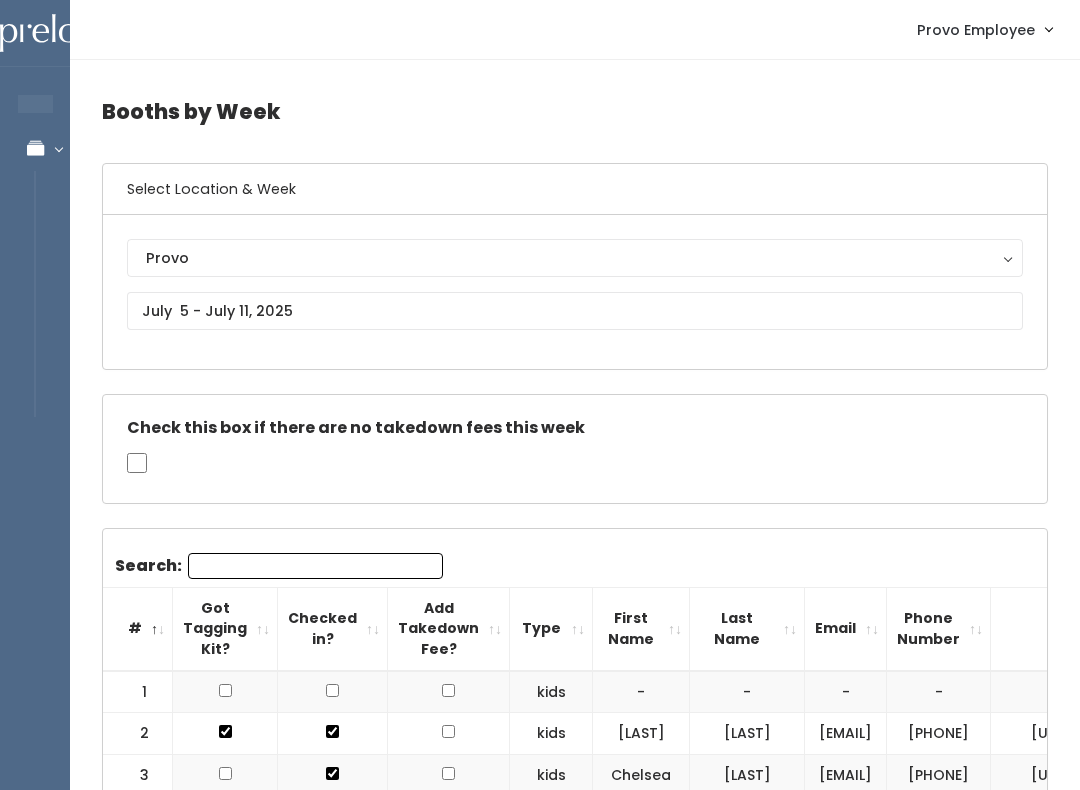 scroll, scrollTop: 0, scrollLeft: 0, axis: both 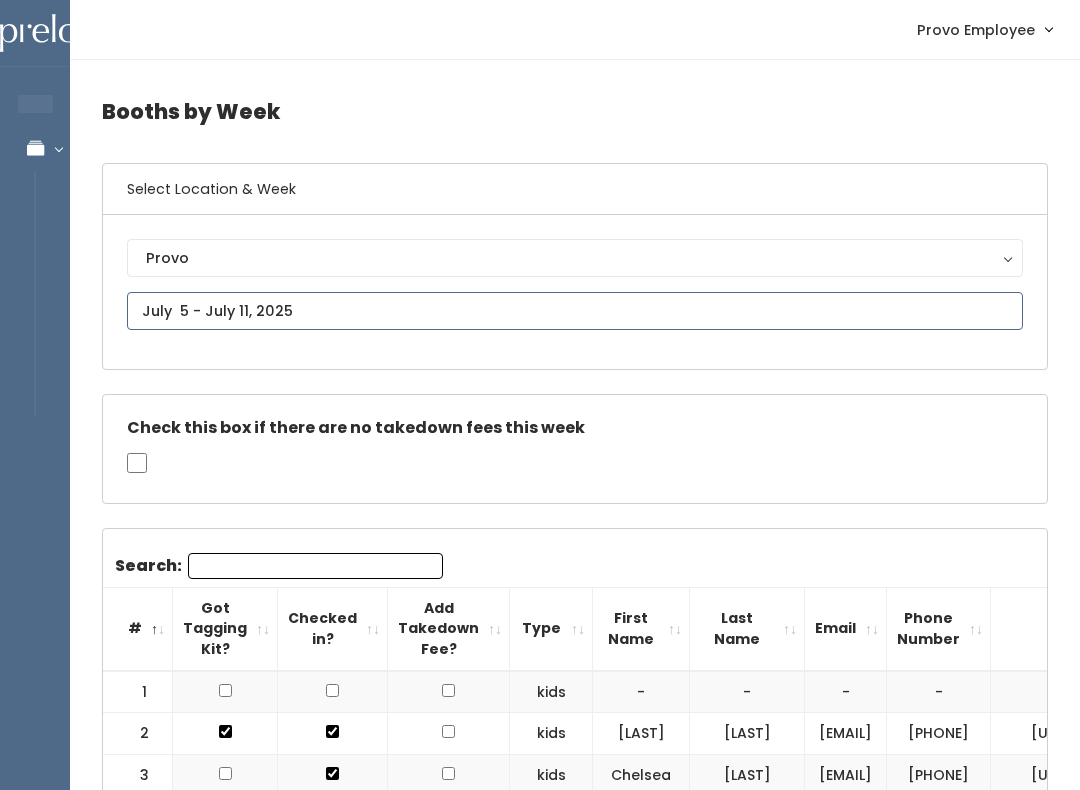 click on "EMPLOYEES
Manage Bookings
Booths by Week
All Bookings
Bookings with Booths
Booth Discounts
Seller Check-in
Provo Employee
Admin Home
My bookings
Account settings" at bounding box center (540, 1793) 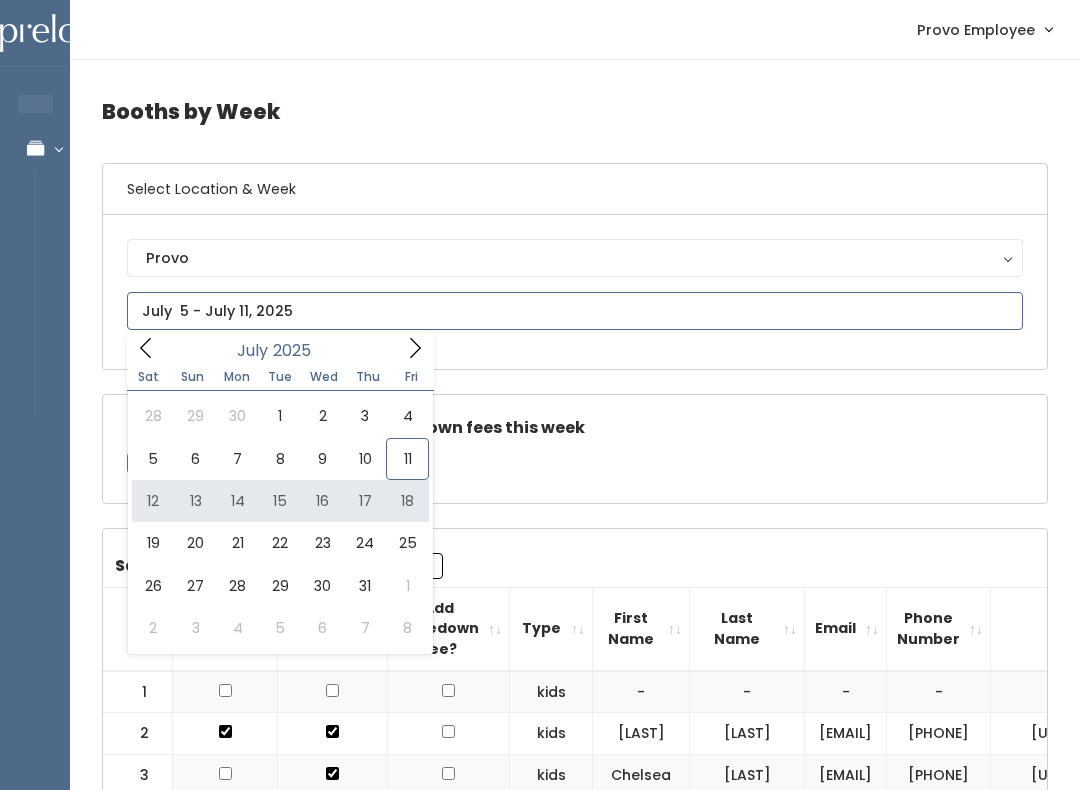 type on "[DATE] to [DATE]" 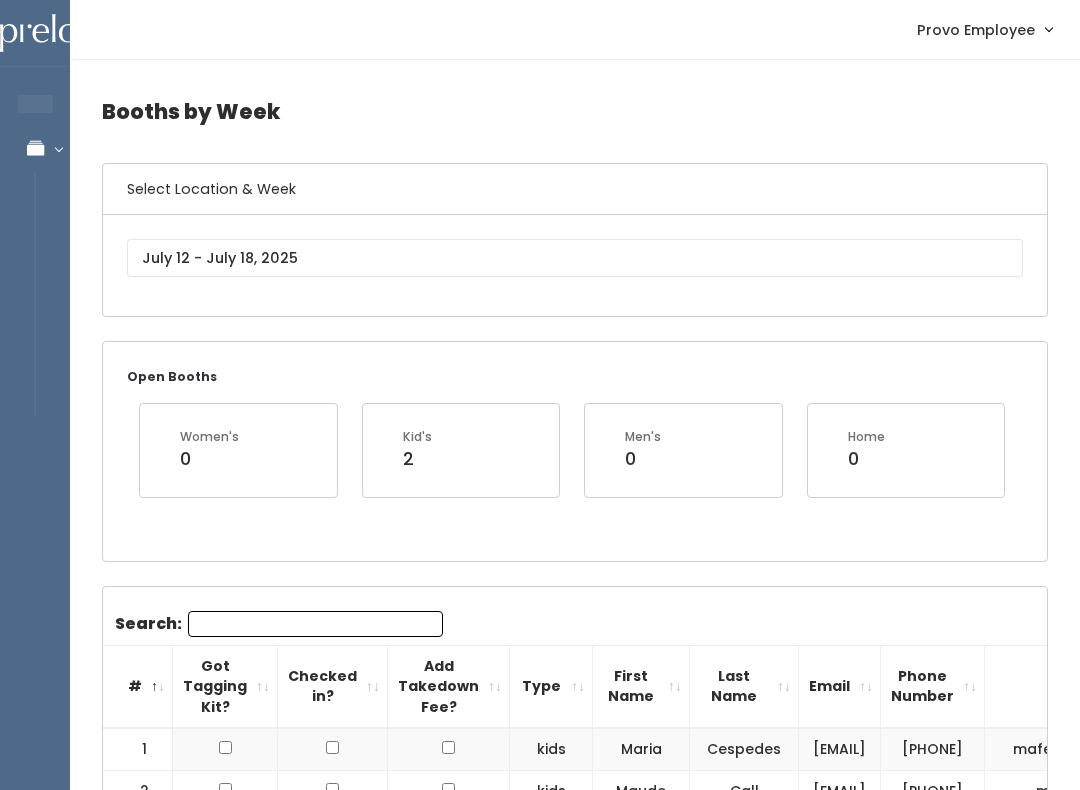 scroll, scrollTop: 88, scrollLeft: 0, axis: vertical 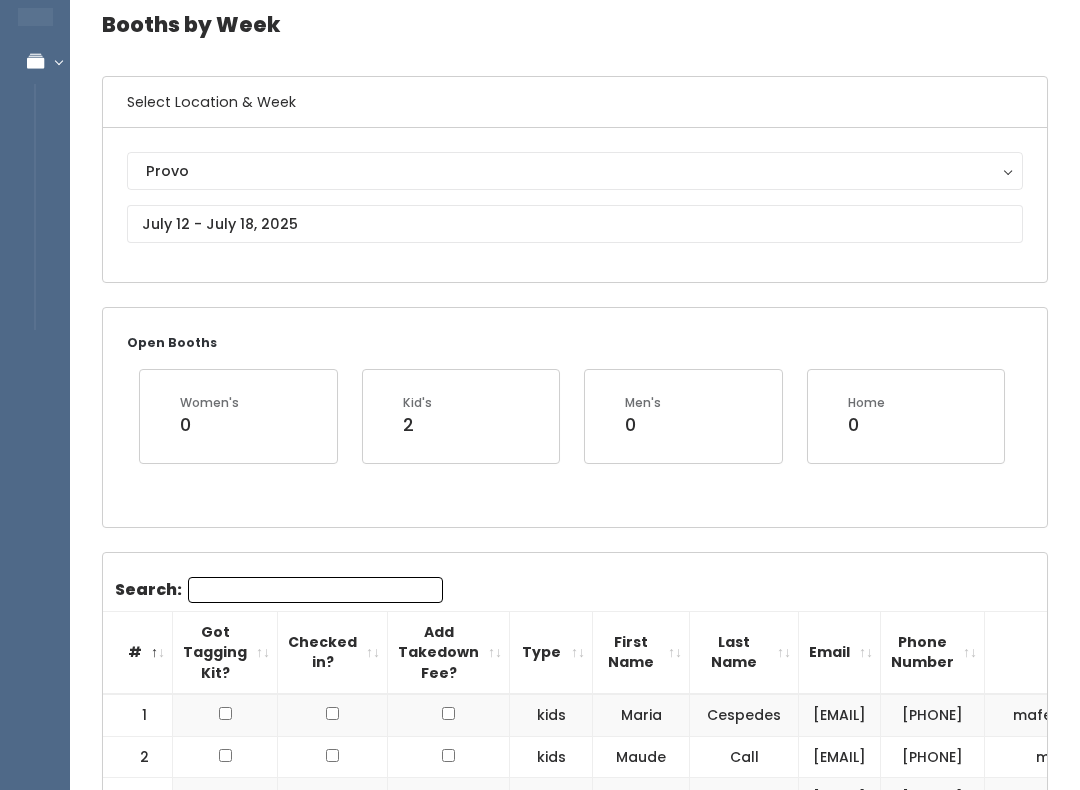 click on "Booths by Week
Select Location & Week
[CITY]
[CITY]
[CITY]
[CITY]
[CITY]
[CITY]
Open Booths
Women's
0
Kid's
2
Men's  0 Home" at bounding box center [575, 1744] 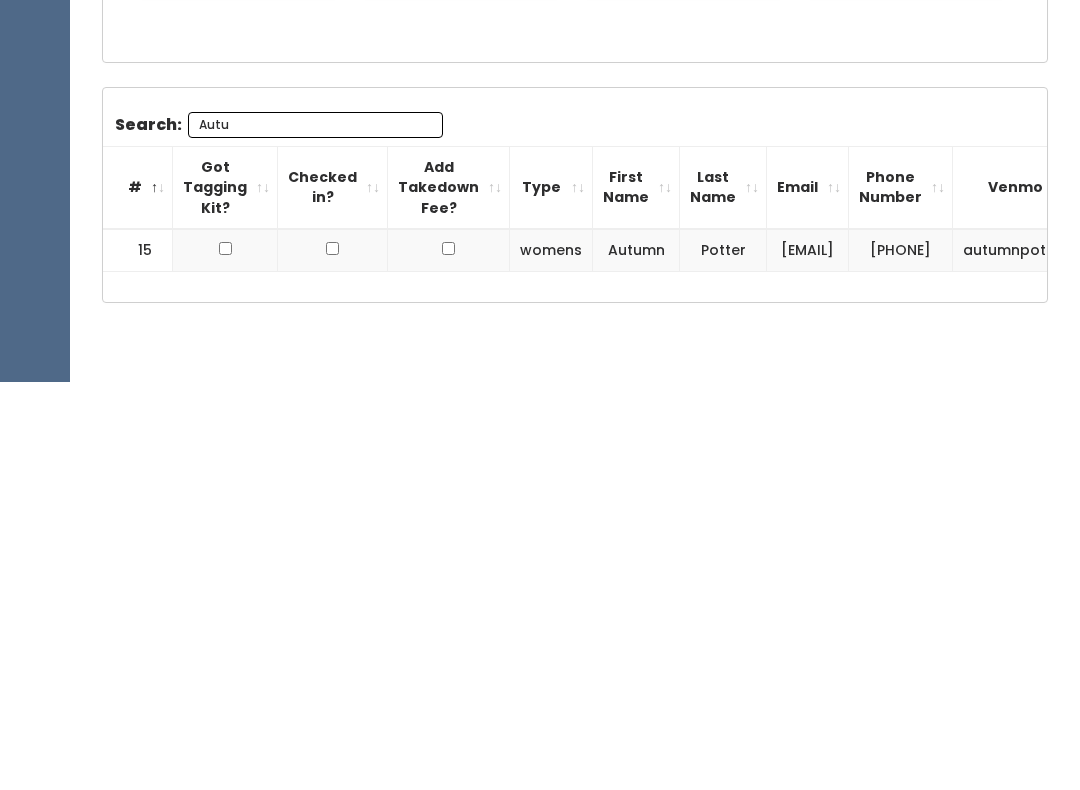 type on "Autu" 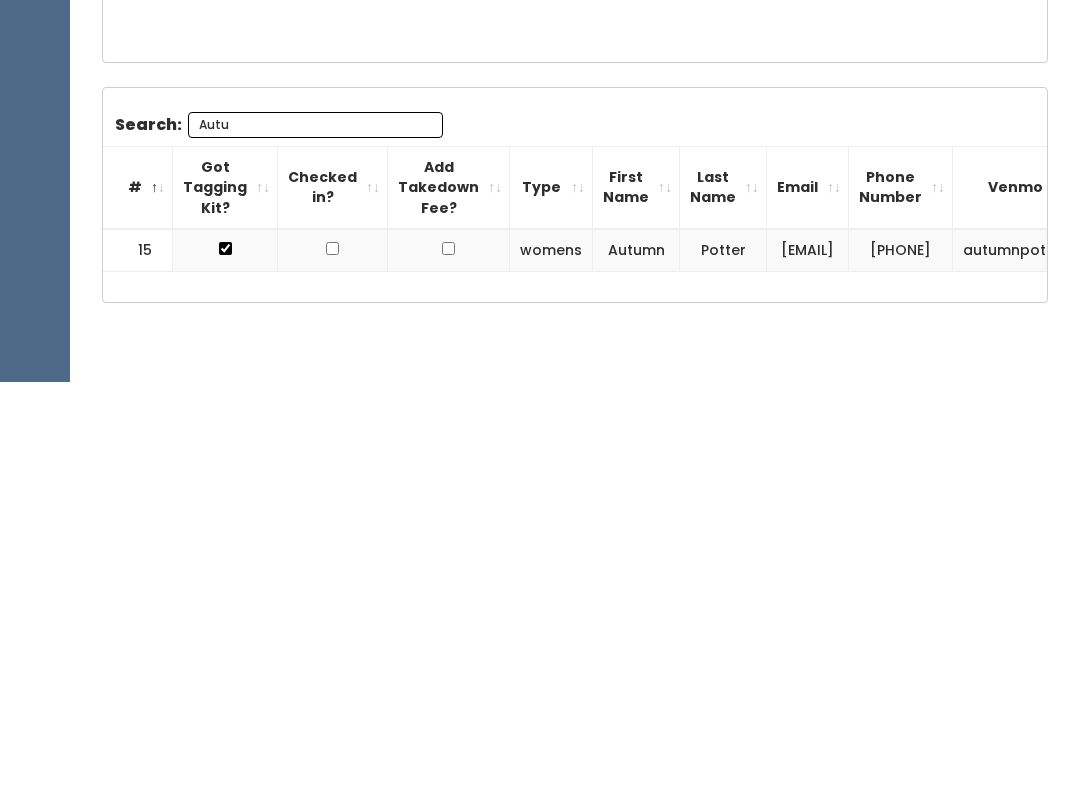 scroll, scrollTop: 200, scrollLeft: 0, axis: vertical 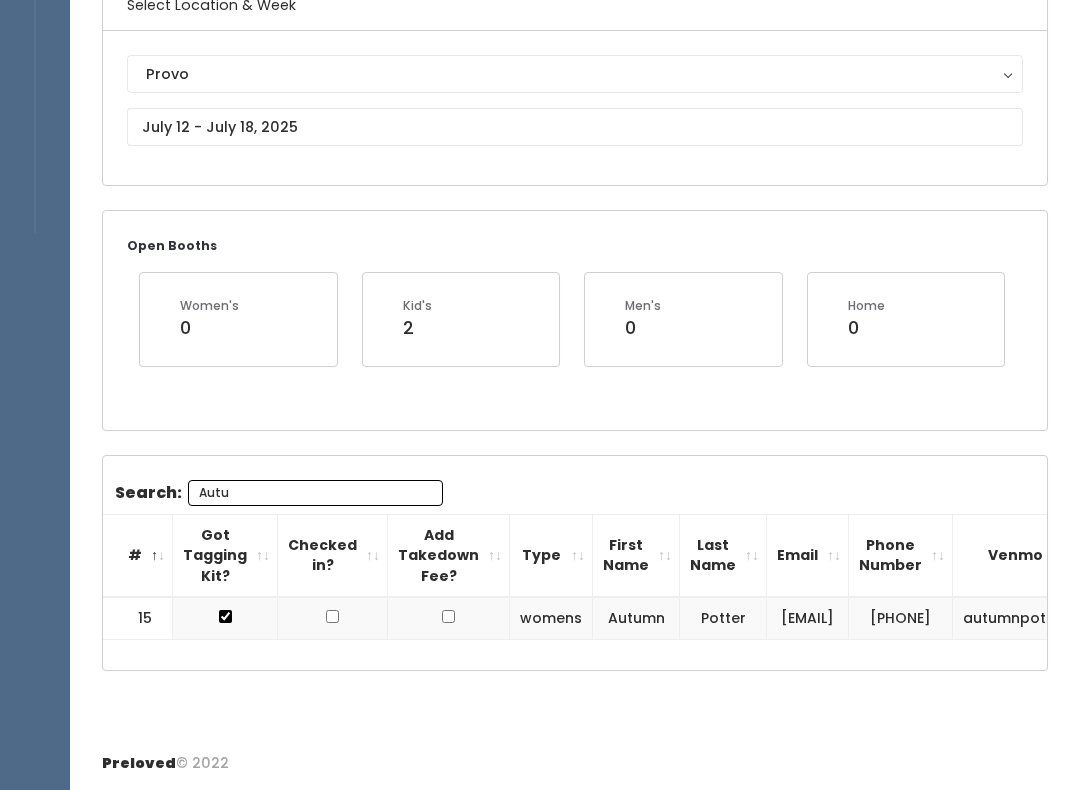 click on "Autu" at bounding box center [315, 493] 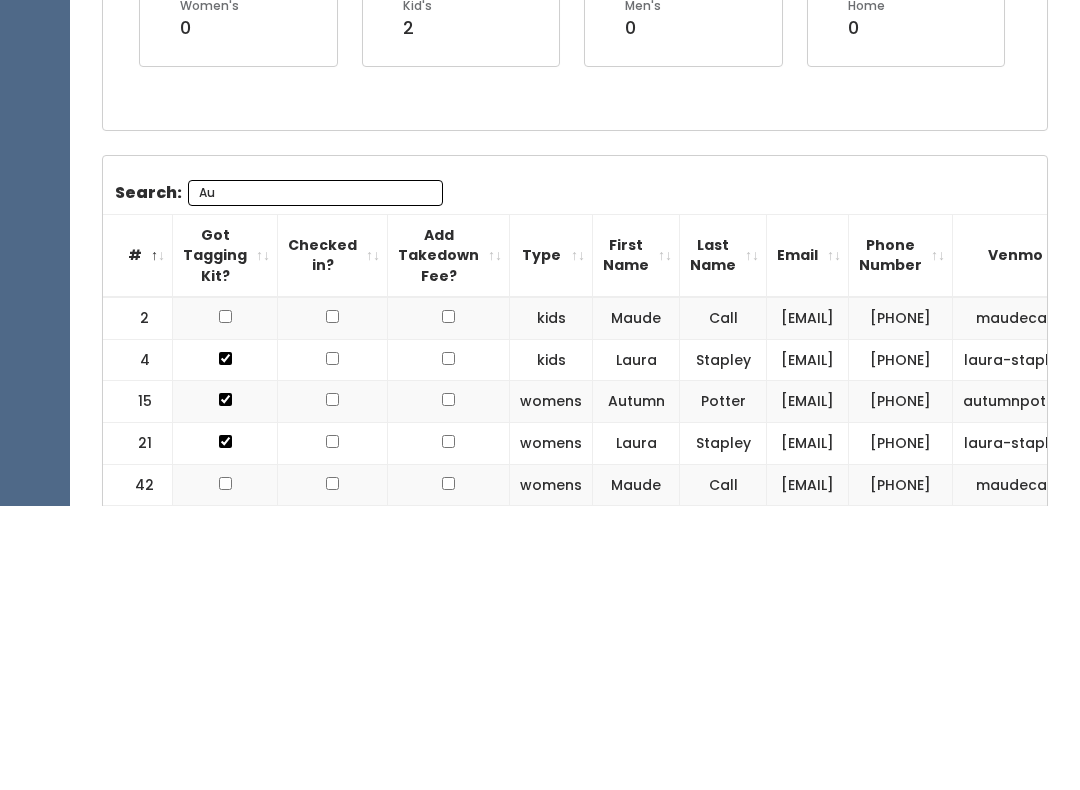 type on "A" 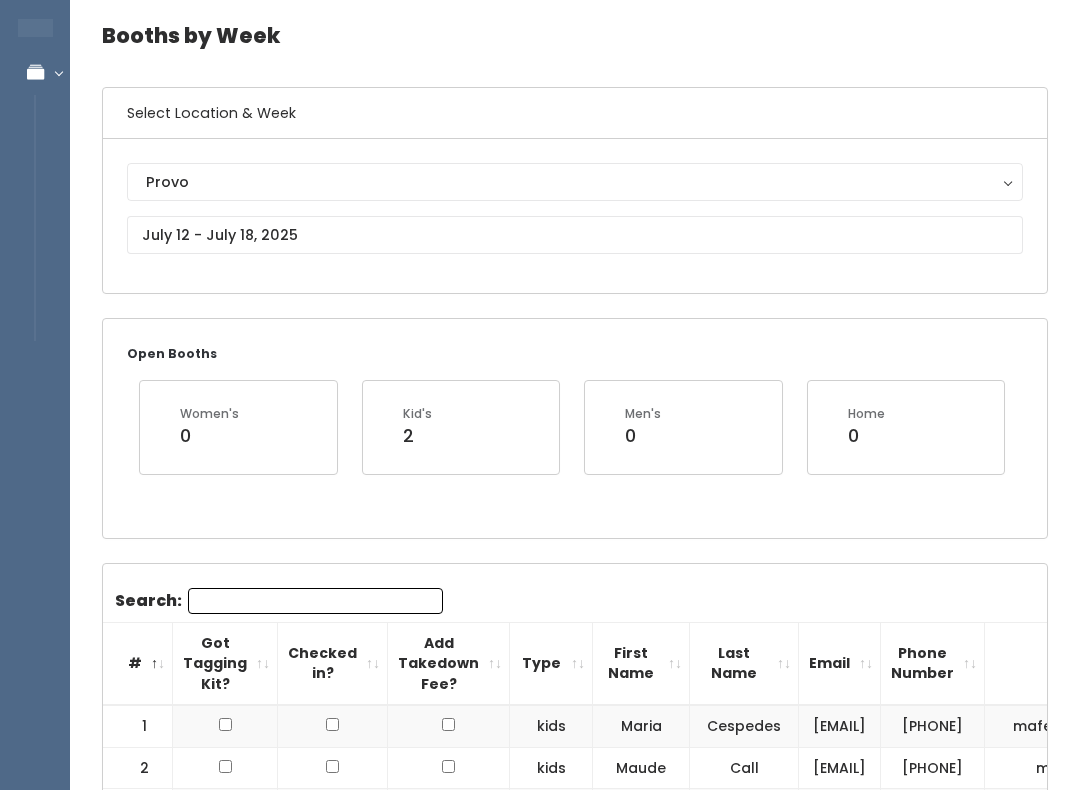 scroll, scrollTop: 0, scrollLeft: 0, axis: both 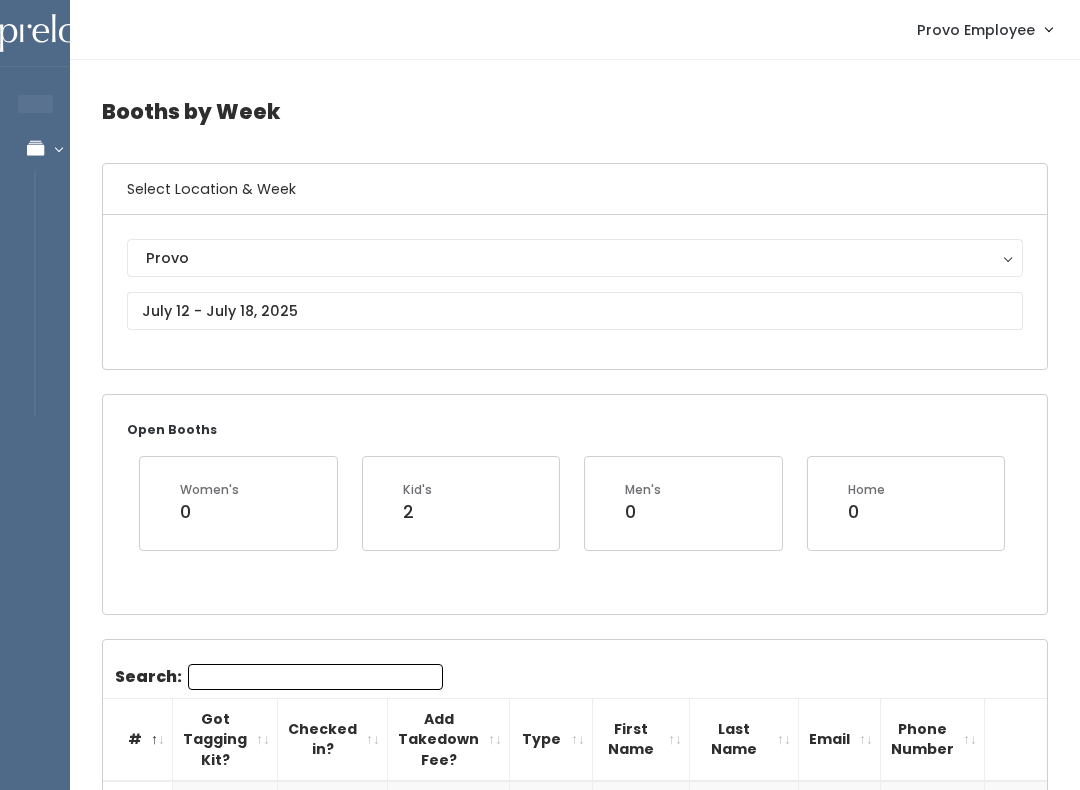 type 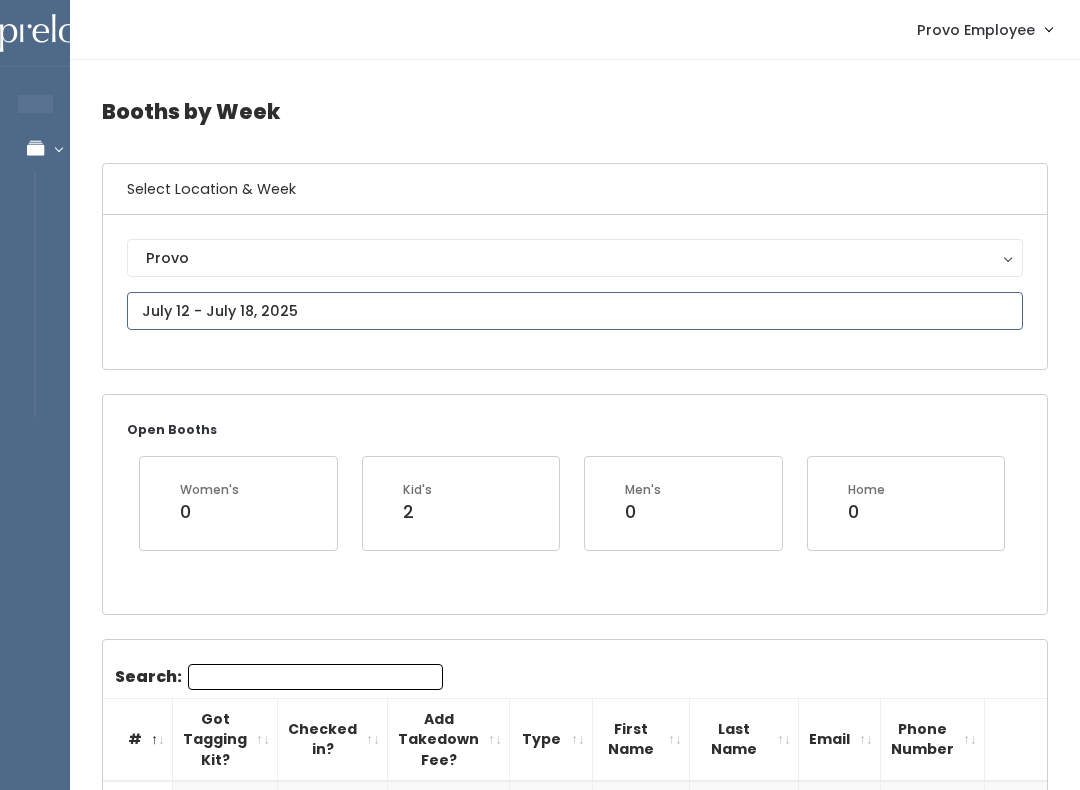 click on "EMPLOYEES
Manage Bookings
Booths by Week
All Bookings
Bookings with Booths
Booth Discounts
Seller Check-in
Provo Employee
Admin Home
My bookings
Account settings" at bounding box center [540, 1828] 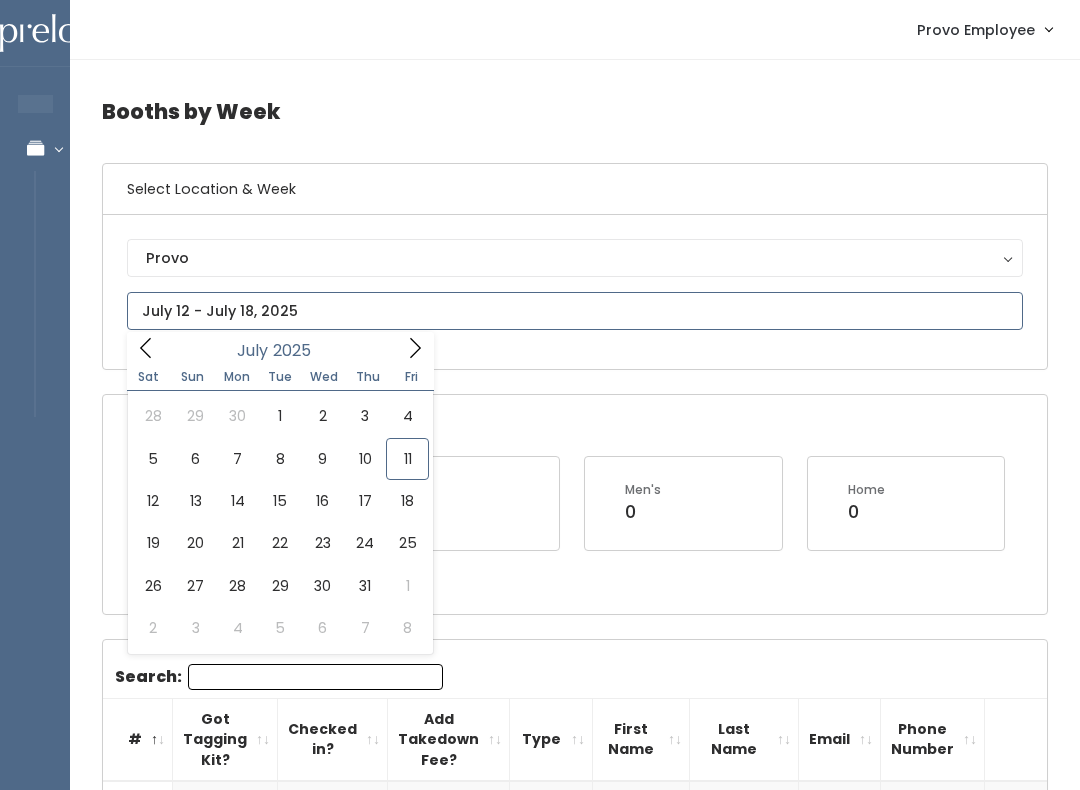 type on "July 5 to July 11" 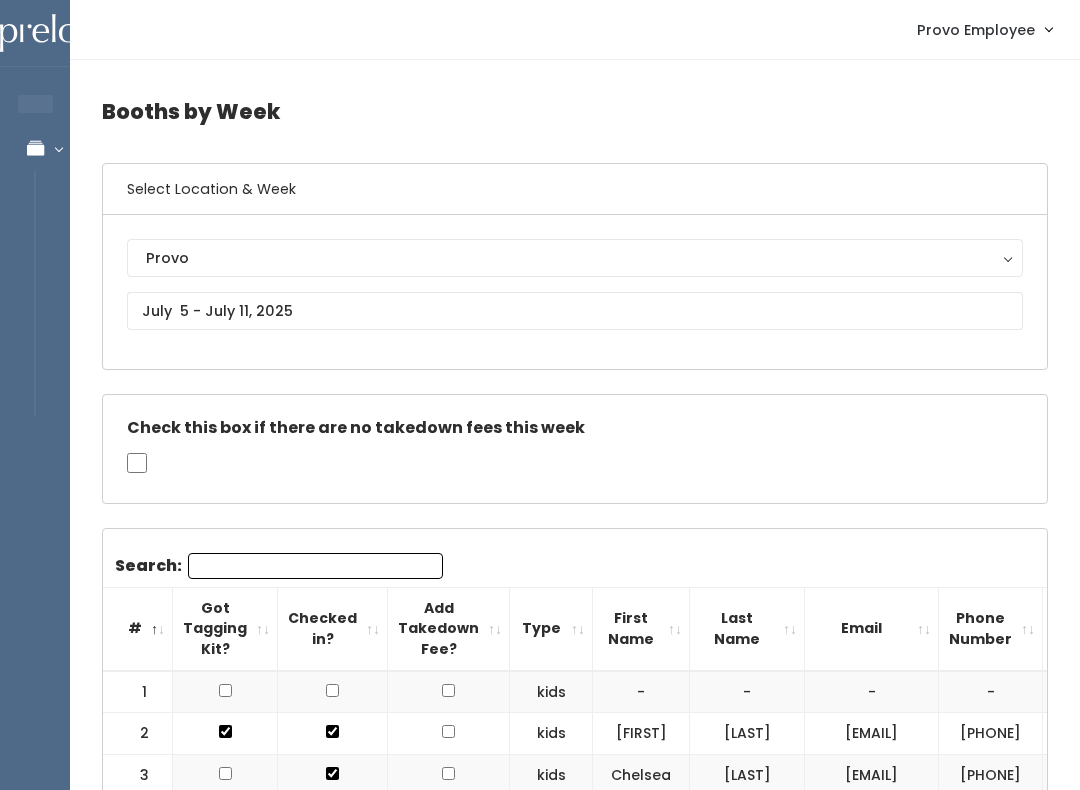 scroll, scrollTop: 0, scrollLeft: 0, axis: both 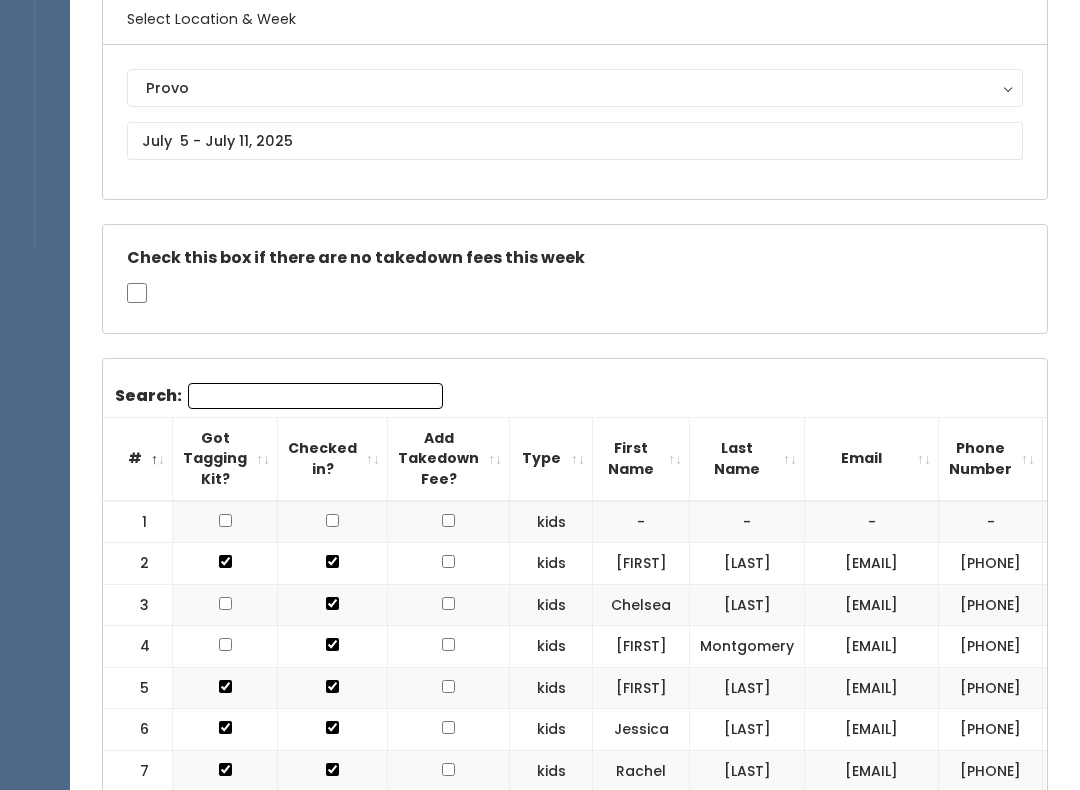 click on "Booths by Week
Select Location & Week
[CITY]
[CITY]
[CITY]
[CITY]
[CITY]
[CITY]
Check this box if there are no takedown fees this week
Search:
# Got Tagging Kit? Checked in? Add Takedown Fee? Type [FIRST] [LAST] [EMAIL] [PHONE] Venmo
1" at bounding box center (575, 1627) 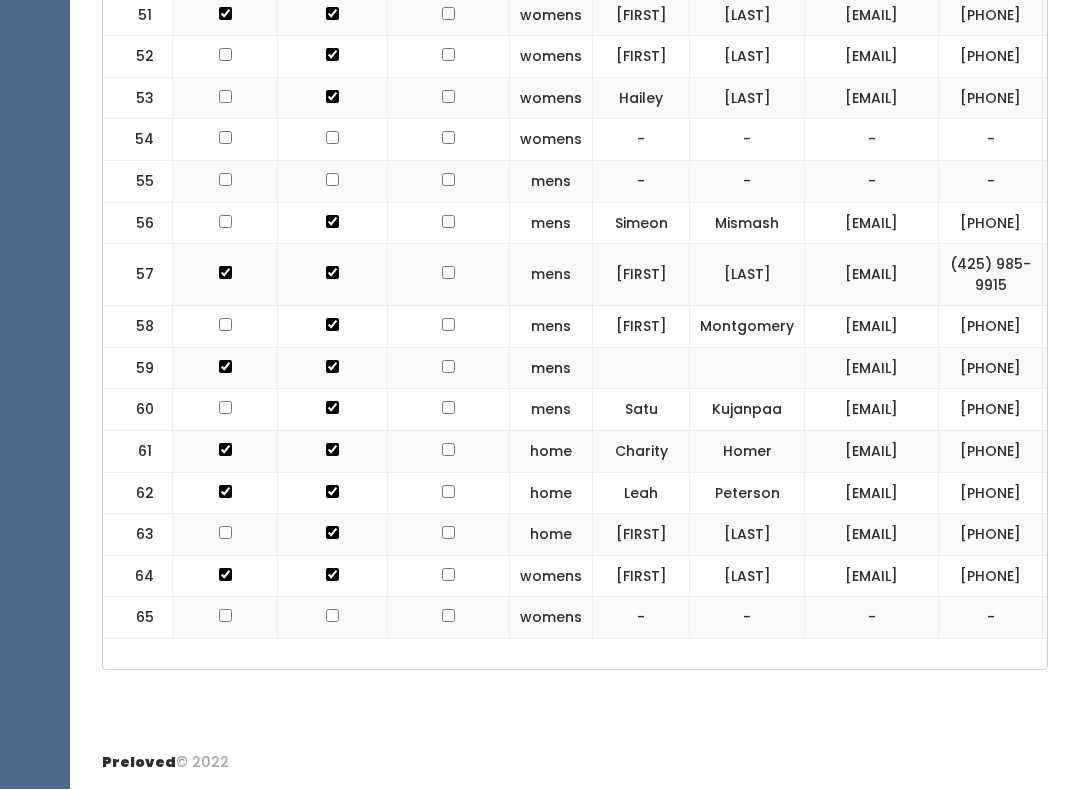 scroll, scrollTop: 2878, scrollLeft: 0, axis: vertical 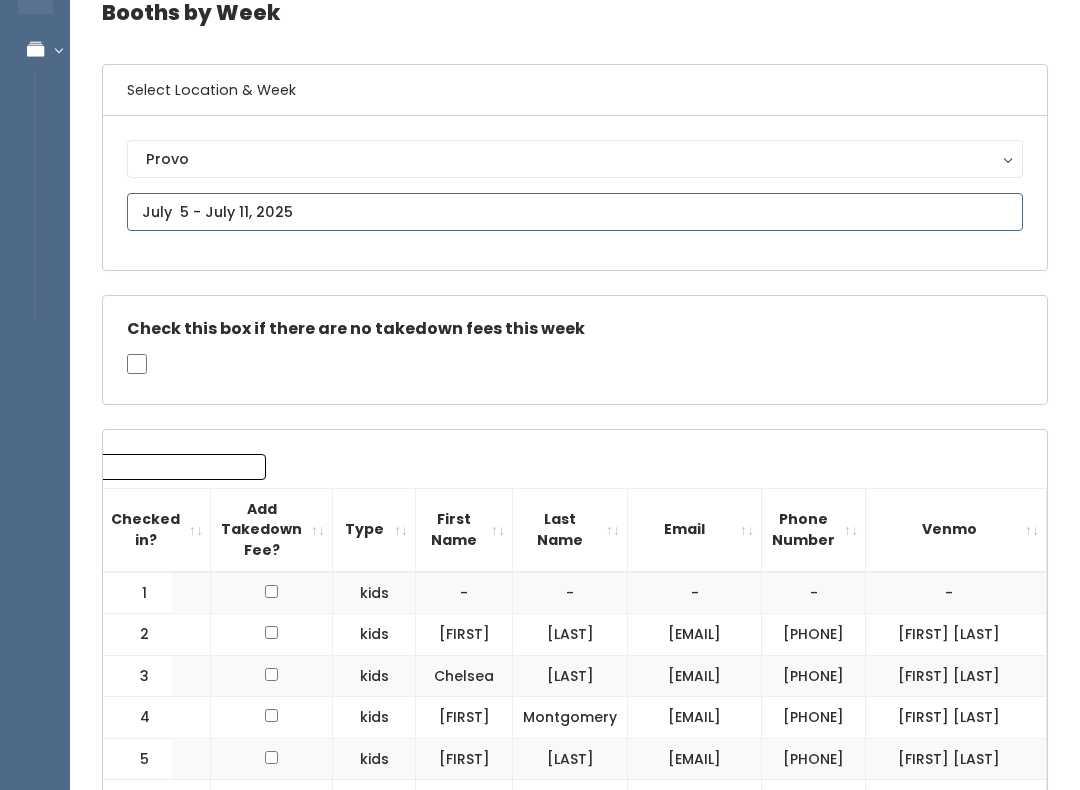click on "EMPLOYEES
Manage Bookings
Booths by Week
All Bookings
Bookings with Booths
Booth Discounts
Seller Check-in
Provo Employee
Admin Home
My bookings
Account settings" at bounding box center [540, 1694] 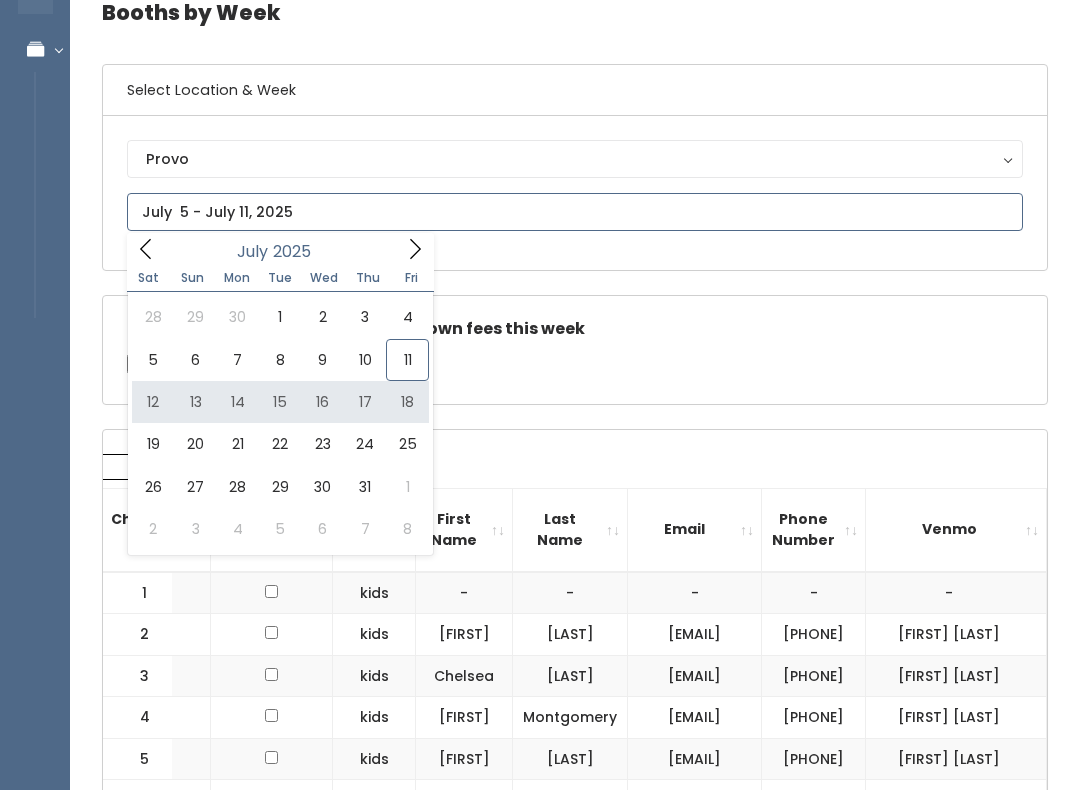 type on "[DATE] to [DATE]" 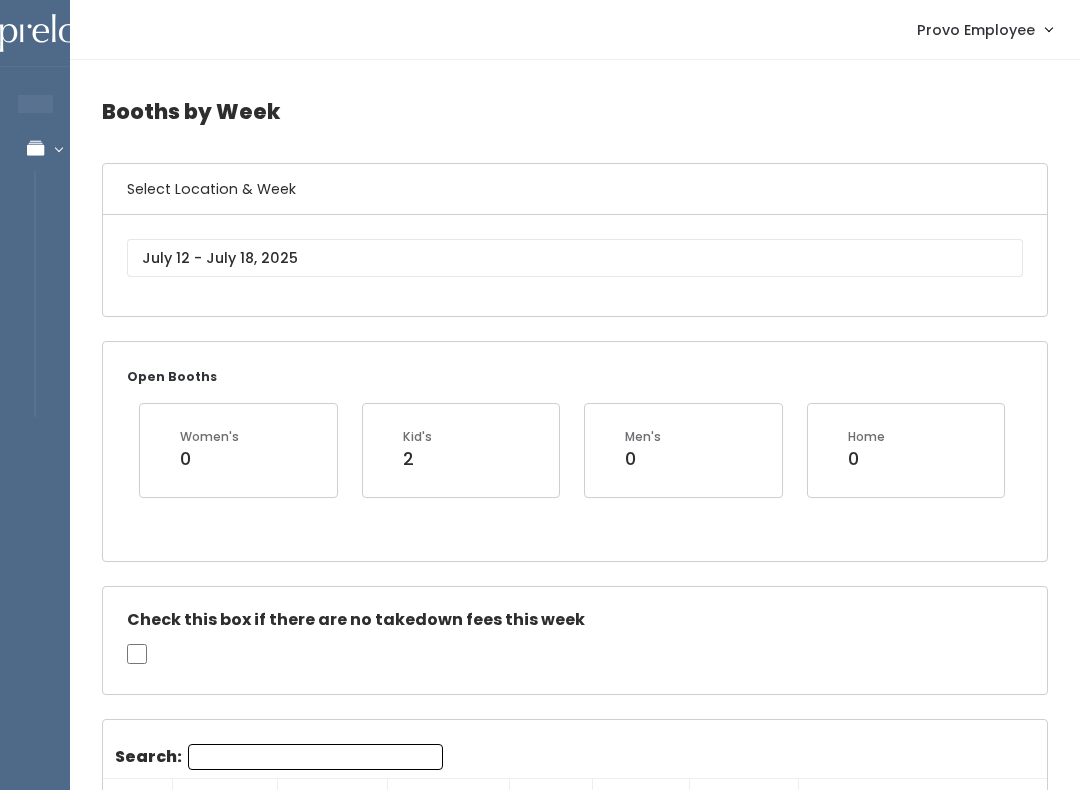 scroll, scrollTop: 0, scrollLeft: 0, axis: both 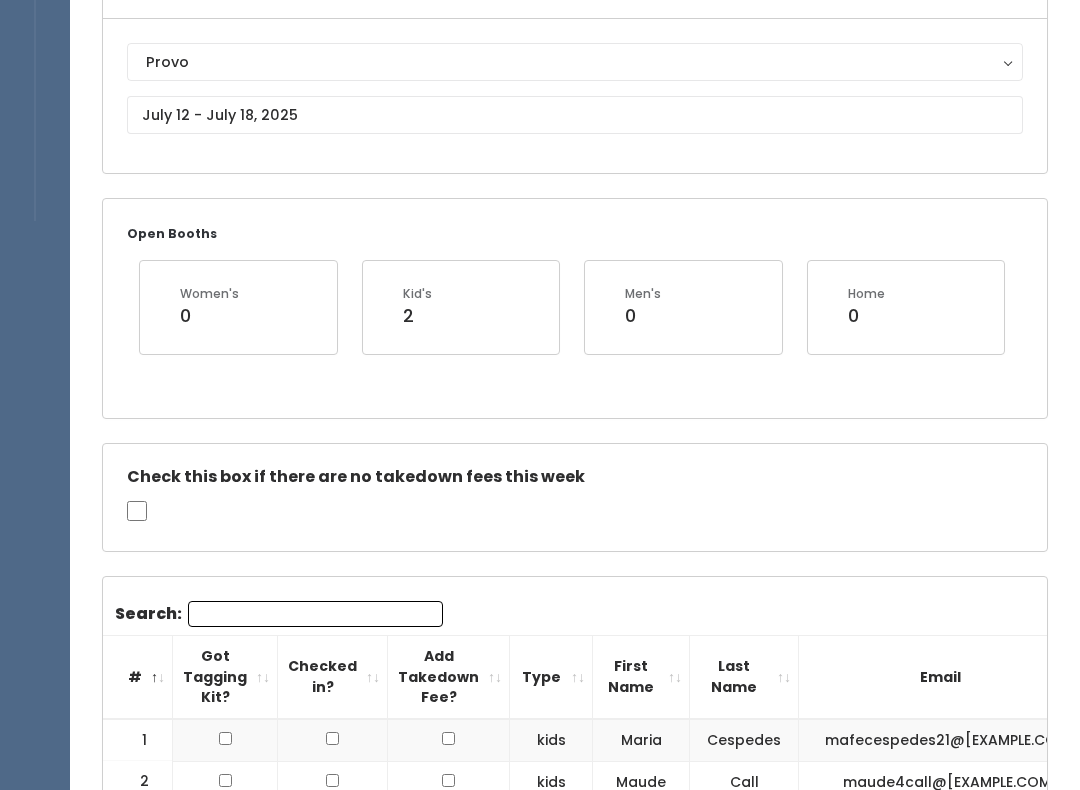 click on "Search:" at bounding box center (315, 614) 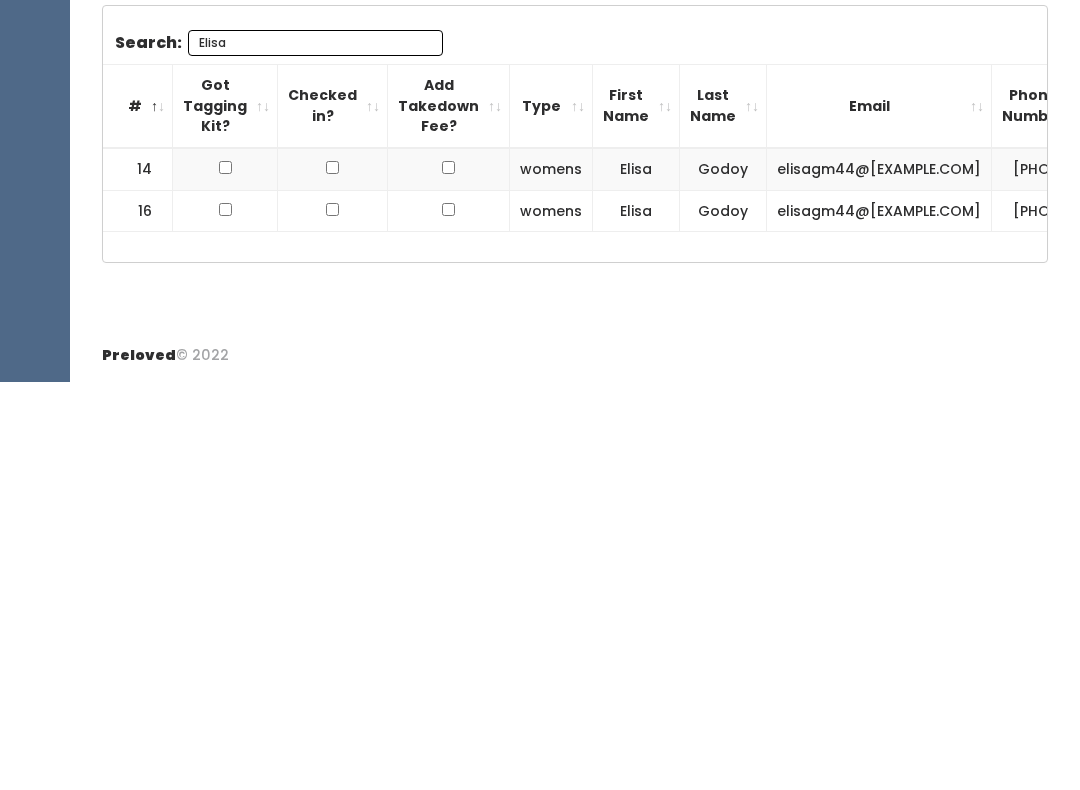type on "Elisa" 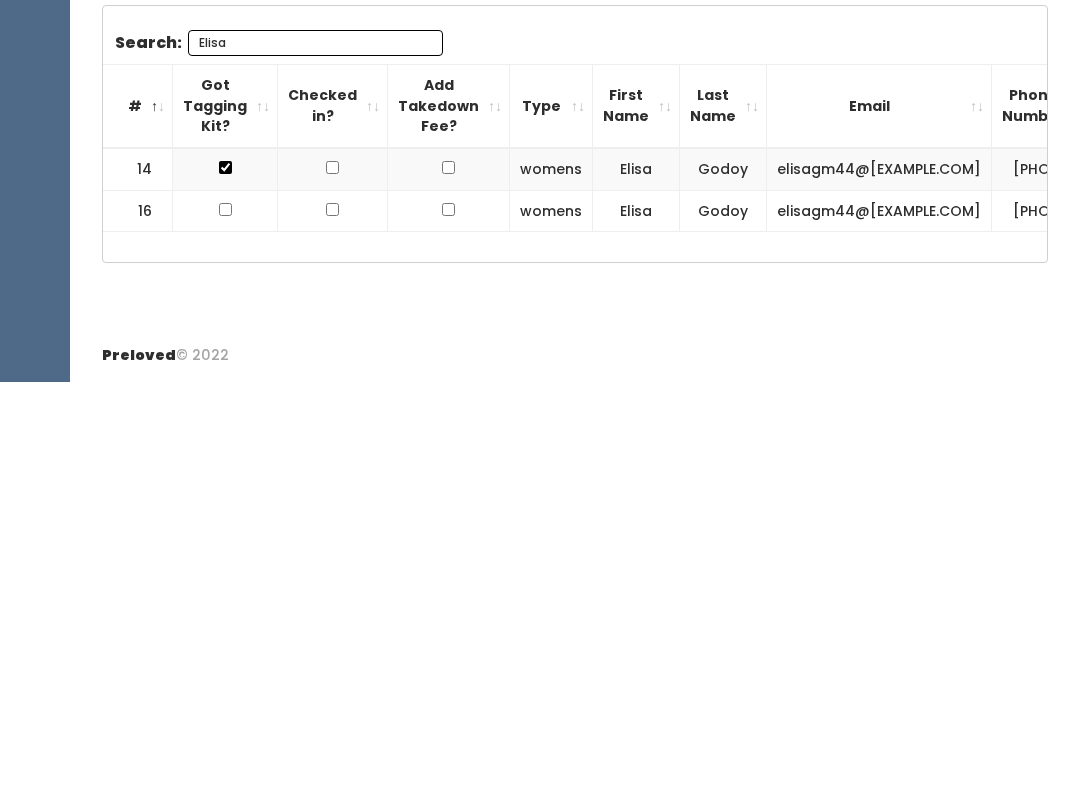 scroll, scrollTop: 392, scrollLeft: 0, axis: vertical 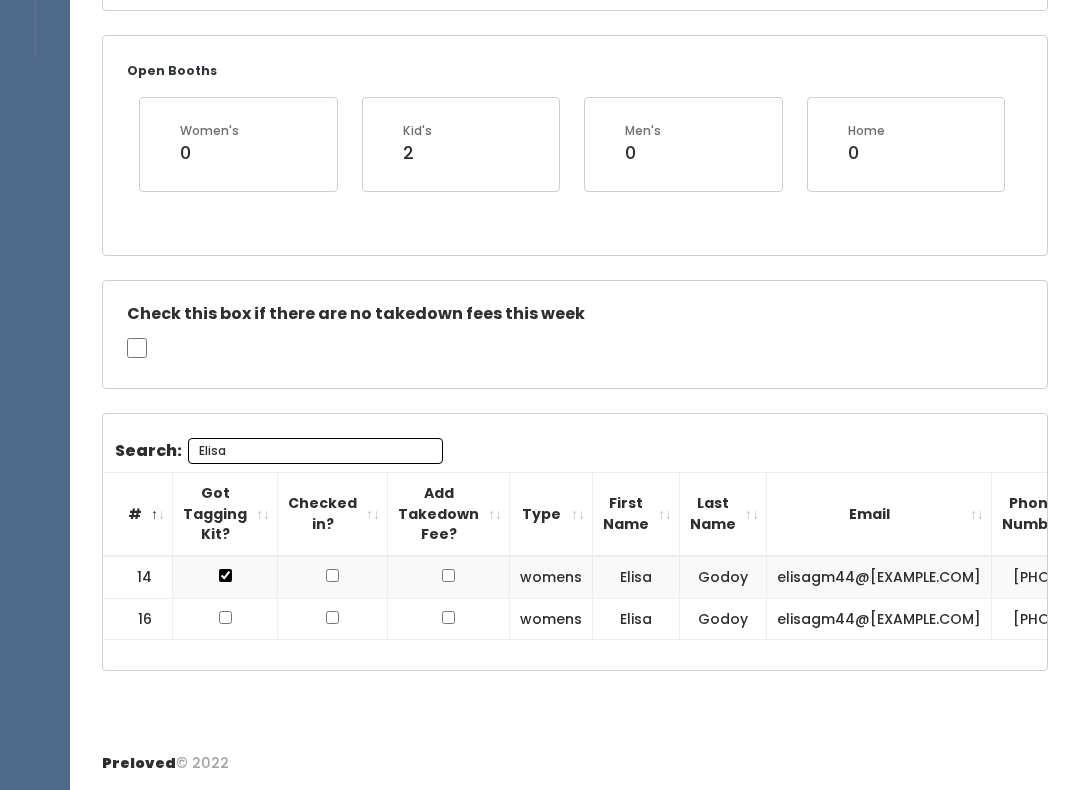 click at bounding box center (225, 617) 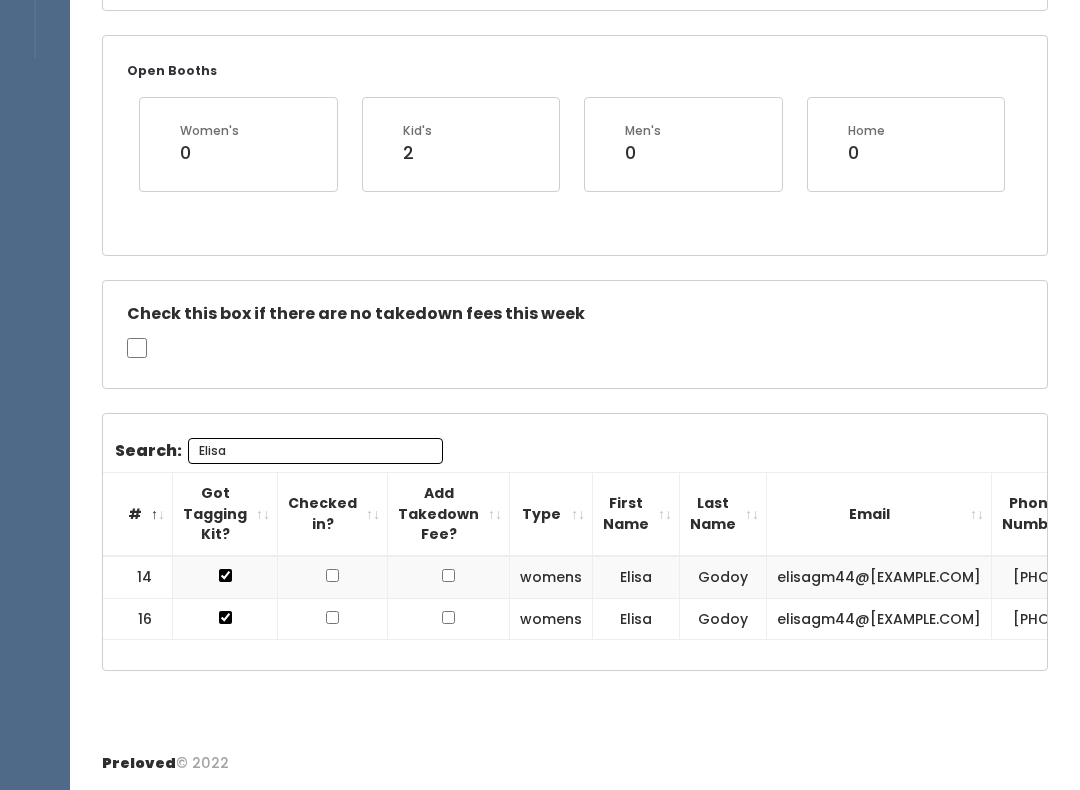 click on "Search: Elisa
# Got Tagging Kit? Checked in? Add Takedown Fee? Type First Name Last Name Email Phone Number Venmo
14
womens
Elisa" at bounding box center (575, 542) 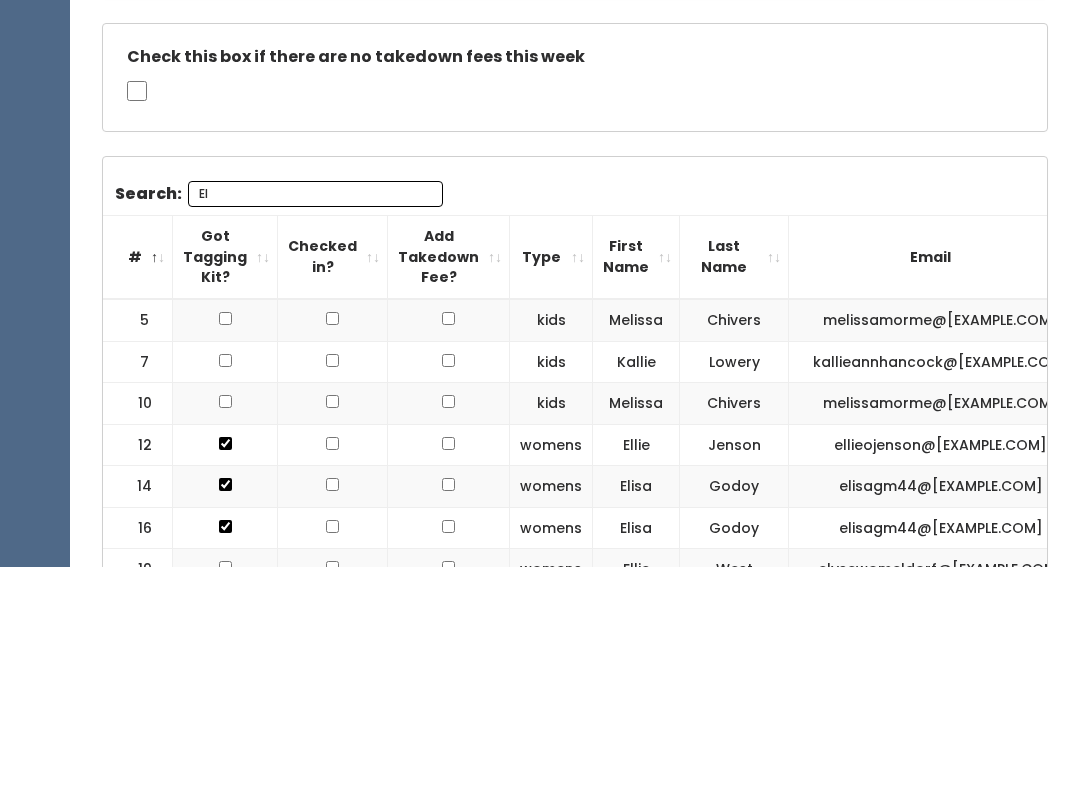 type on "E" 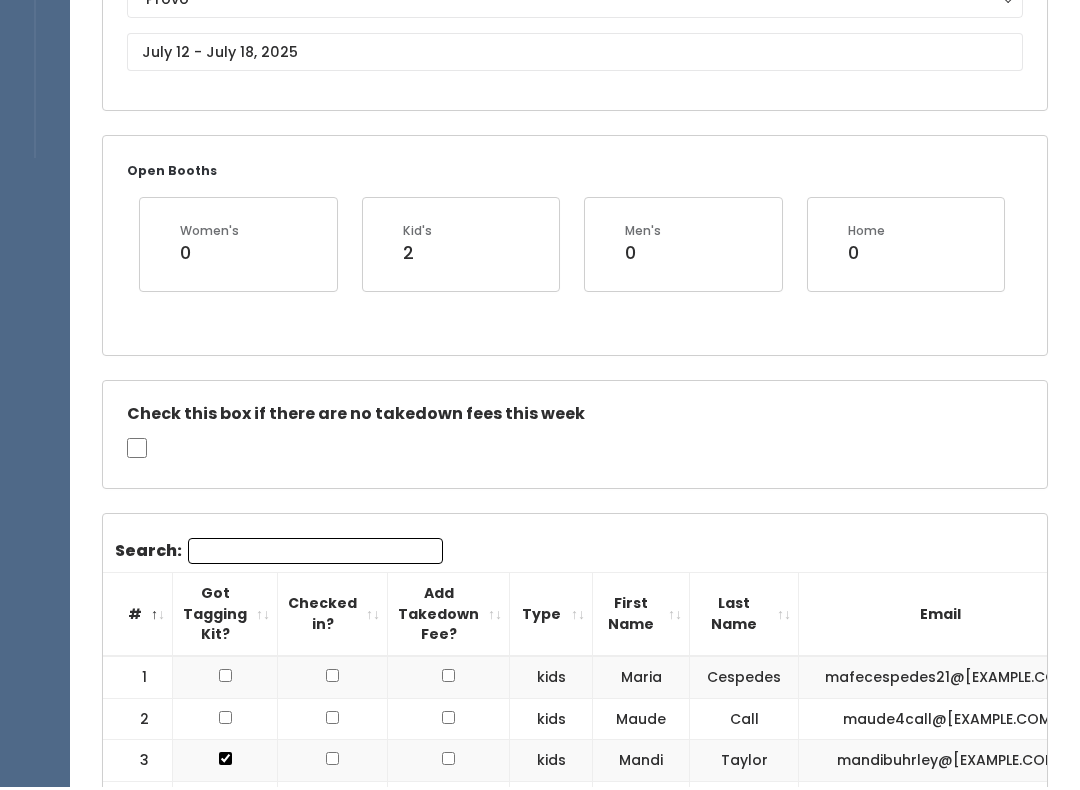 type 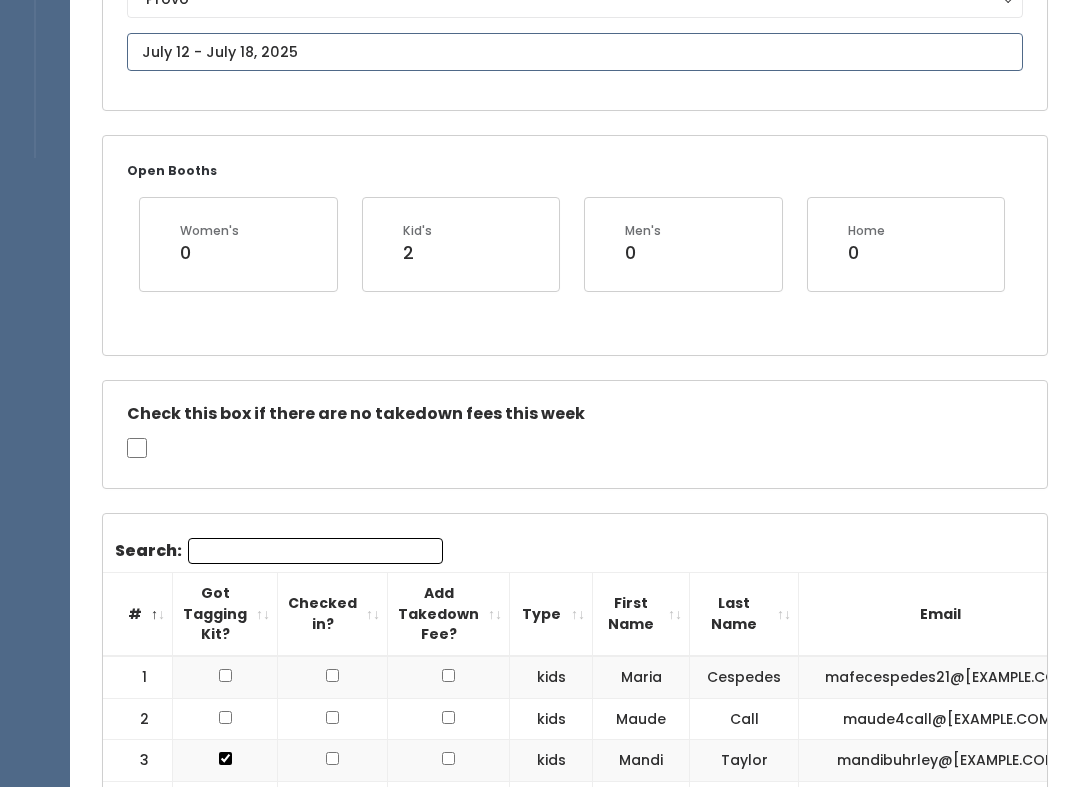 click on "EMPLOYEES
Manage Bookings
Booths by Week
All Bookings
Bookings with Booths
Booth Discounts
Seller Check-in
Provo Employee
Admin Home
My bookings
Account settings" at bounding box center [540, 1639] 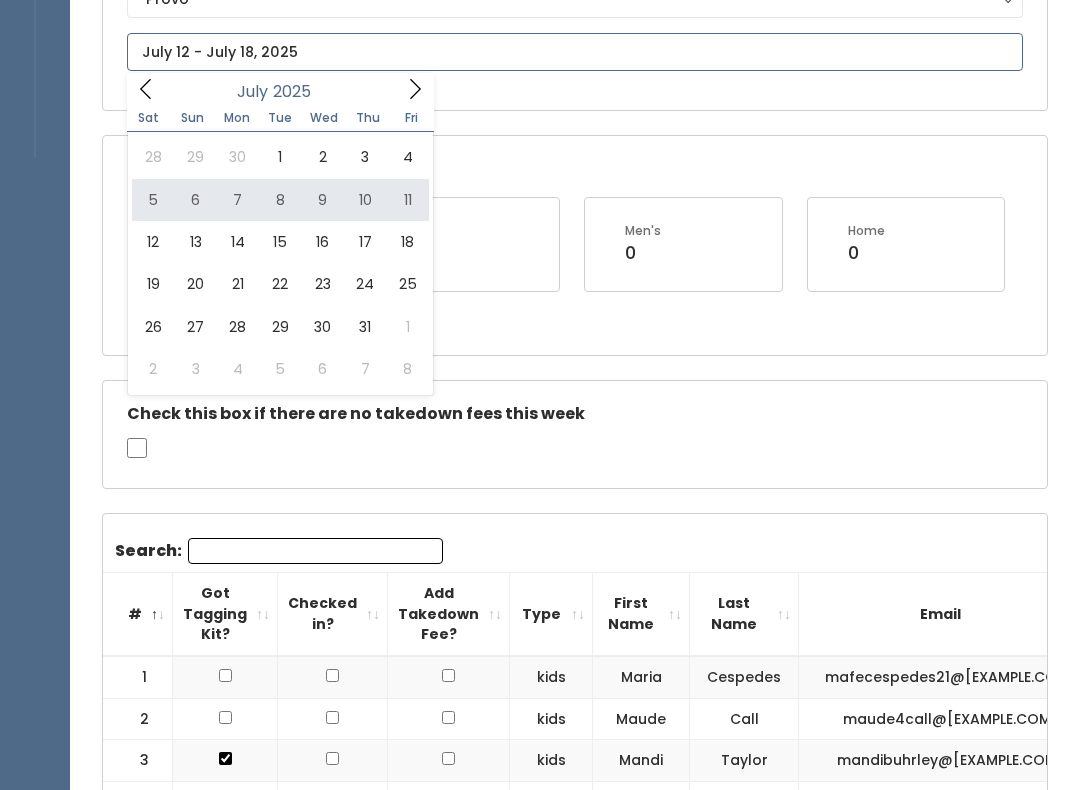 type on "[MONTH] [NUMBER] to [MONTH] [NUMBER]" 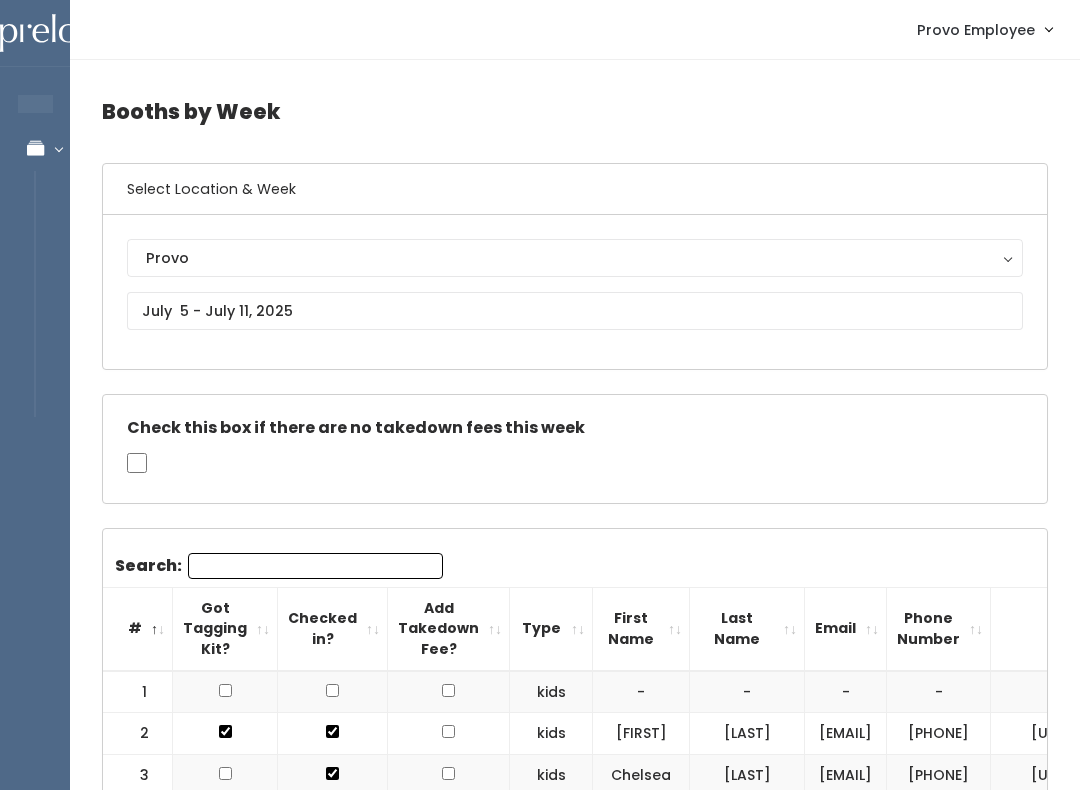 scroll, scrollTop: 0, scrollLeft: 0, axis: both 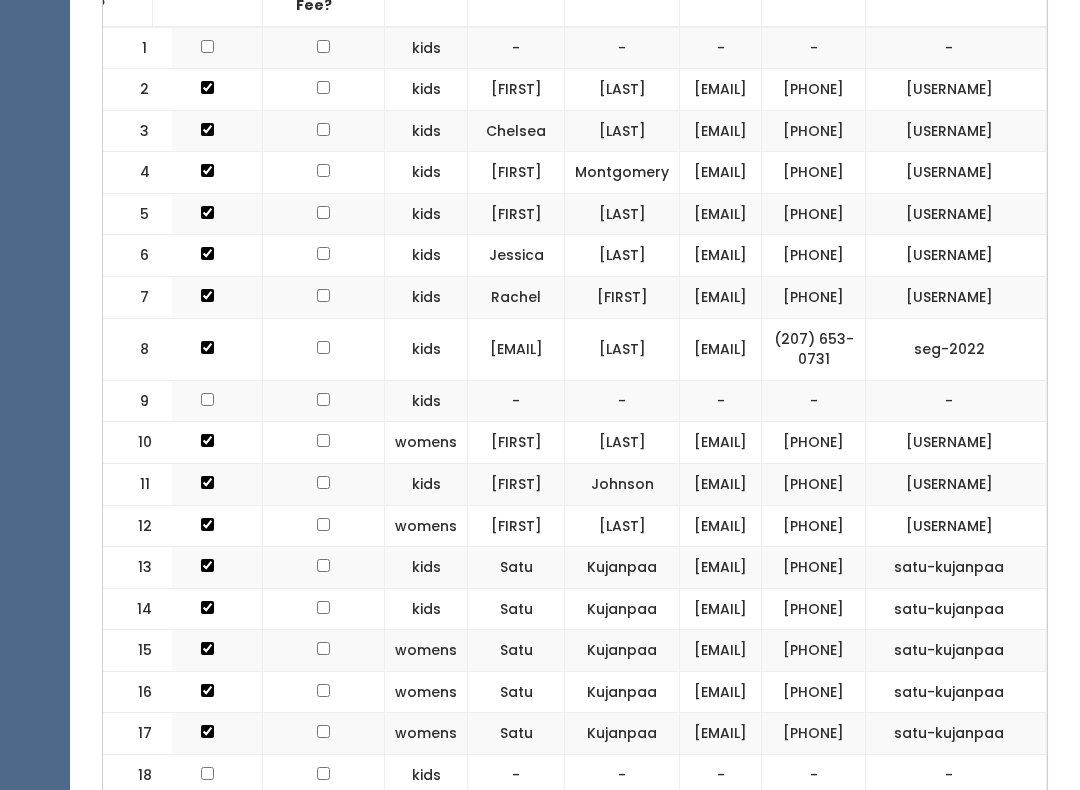 click on "[PHONE]" at bounding box center (814, 443) 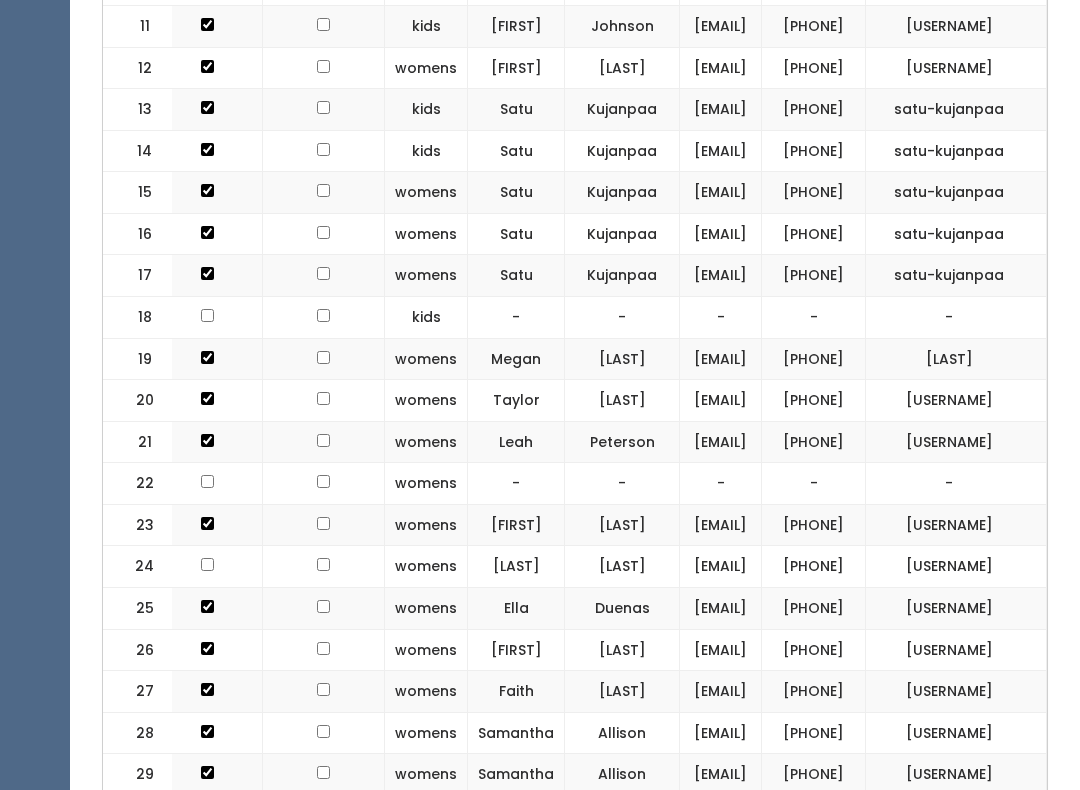scroll, scrollTop: 1104, scrollLeft: 0, axis: vertical 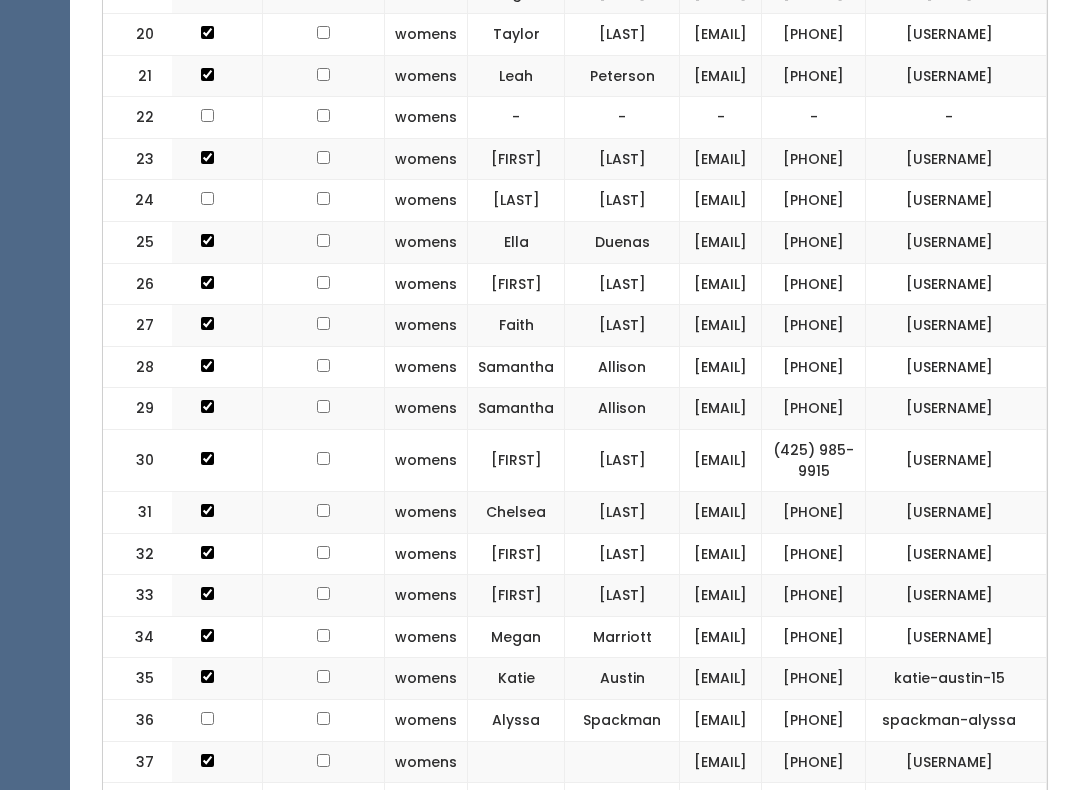 click on "[PHONE]" at bounding box center [814, -172] 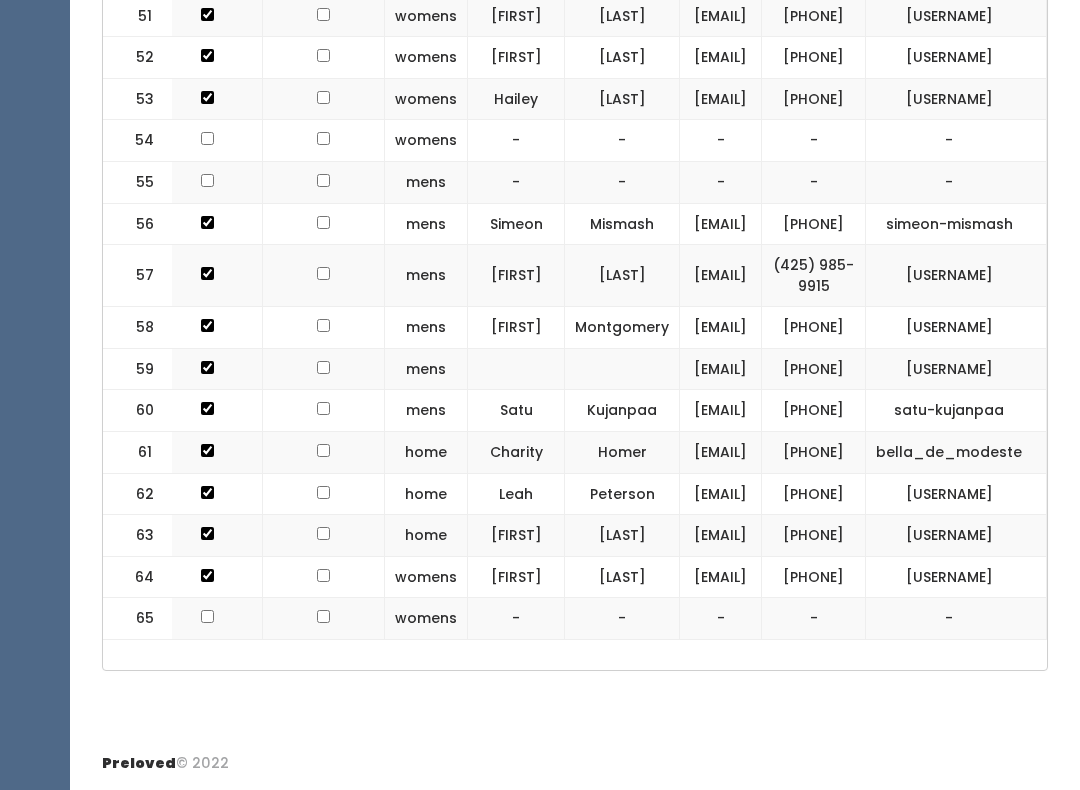 scroll, scrollTop: 3094, scrollLeft: 0, axis: vertical 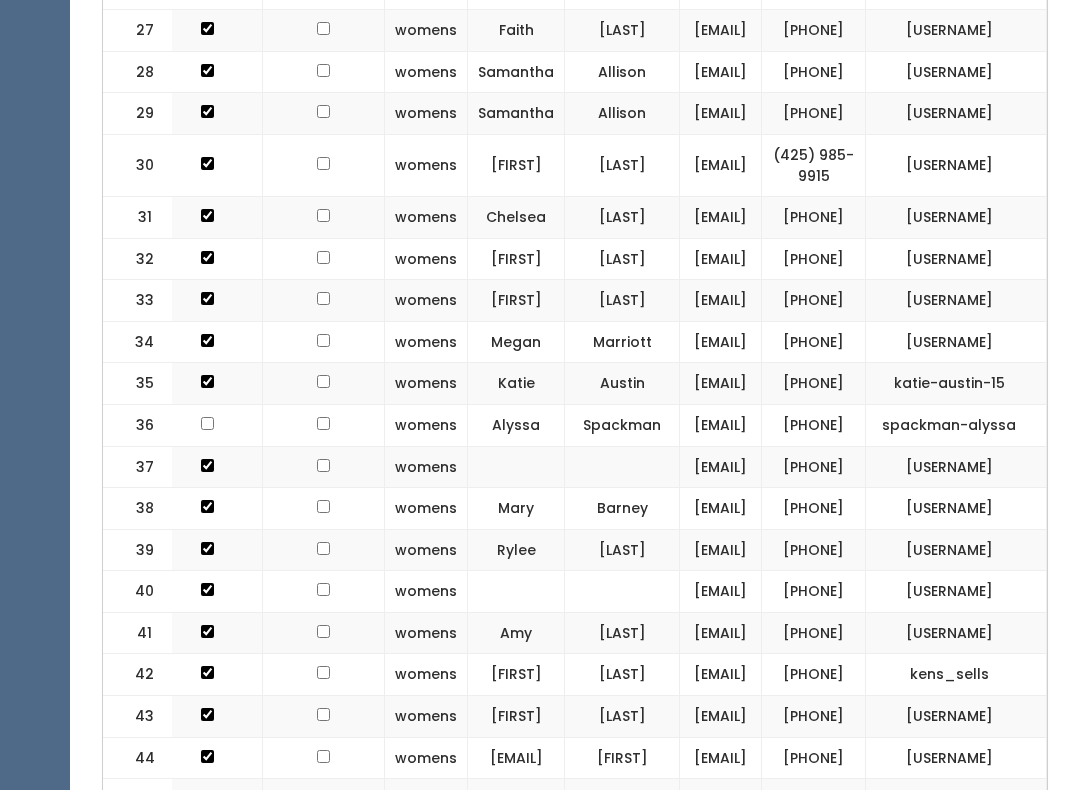 click on "[PHONE]" at bounding box center (814, -218) 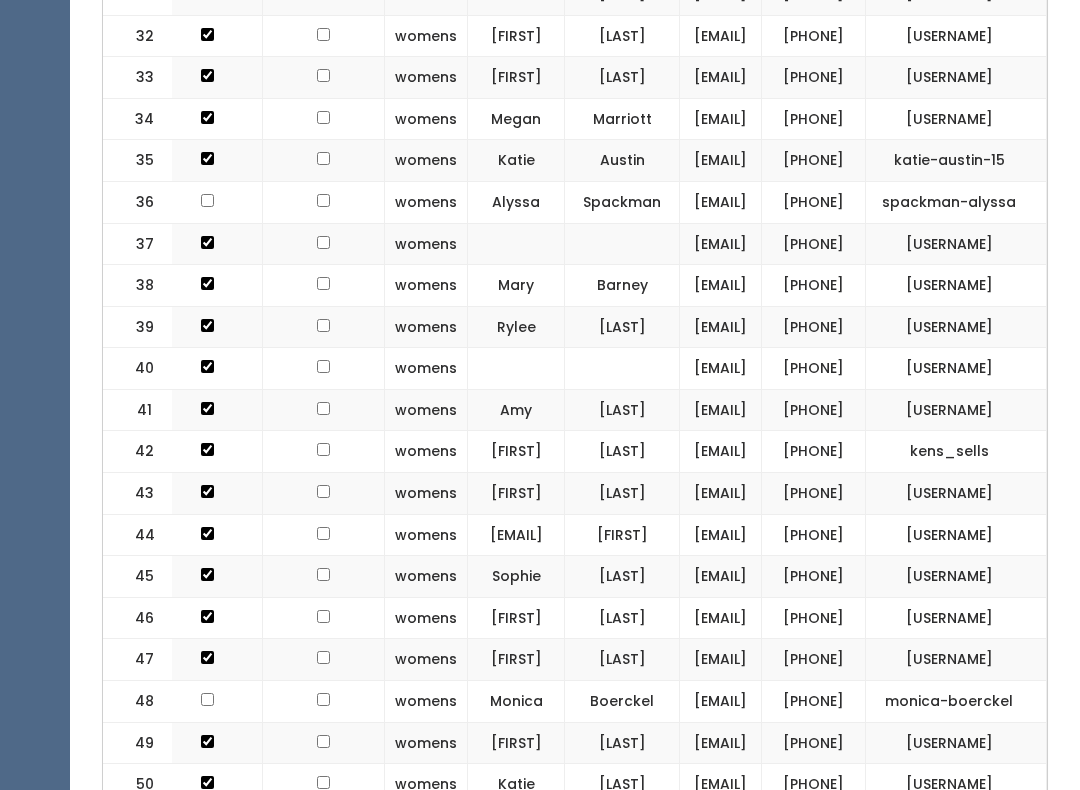 scroll, scrollTop: 1987, scrollLeft: 0, axis: vertical 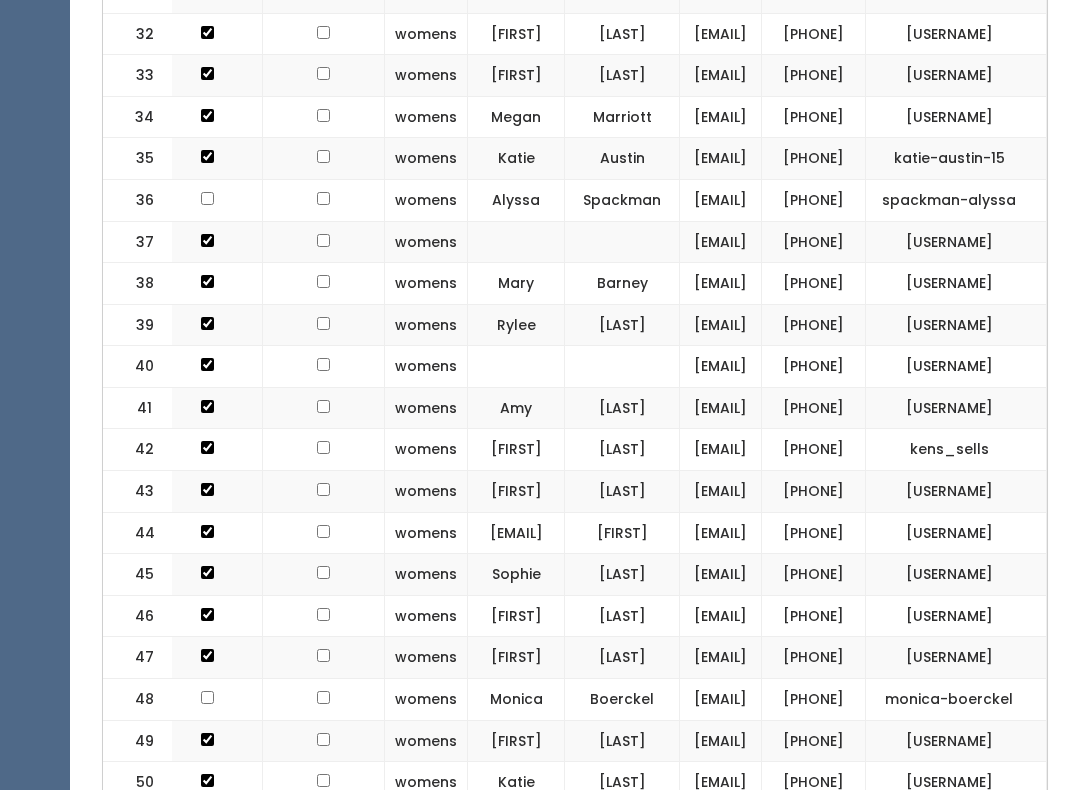 click on "[PHONE]" at bounding box center [814, -276] 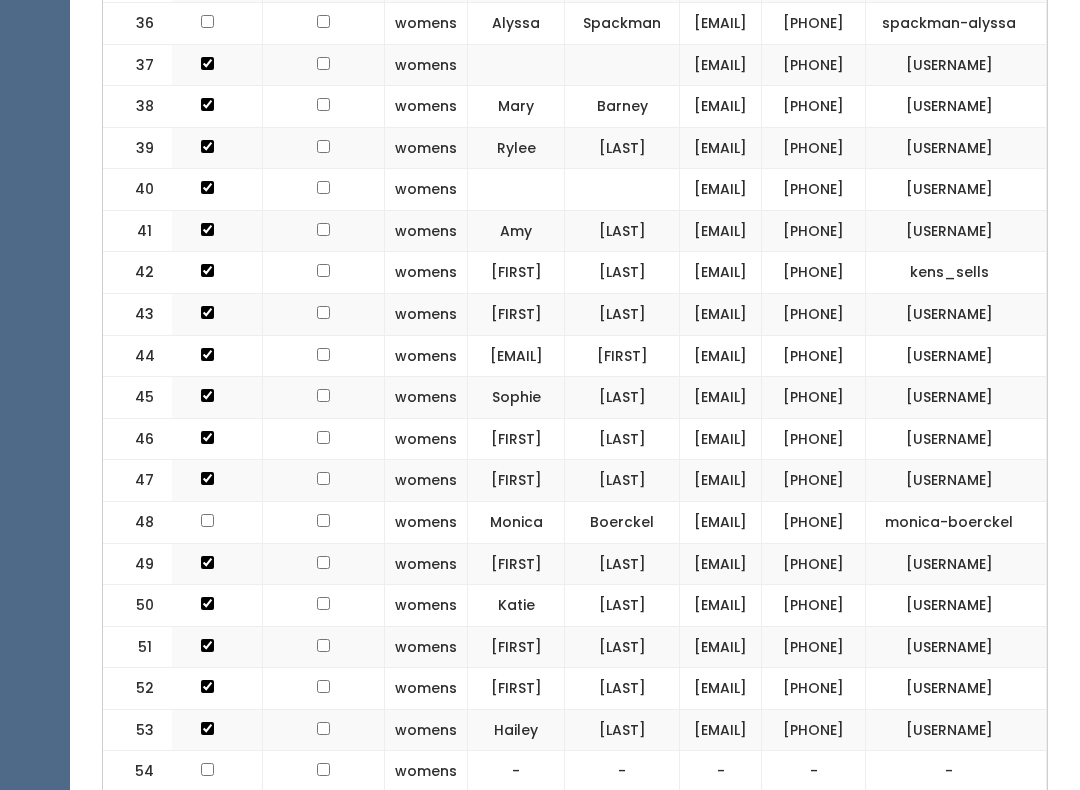 scroll, scrollTop: 2166, scrollLeft: 0, axis: vertical 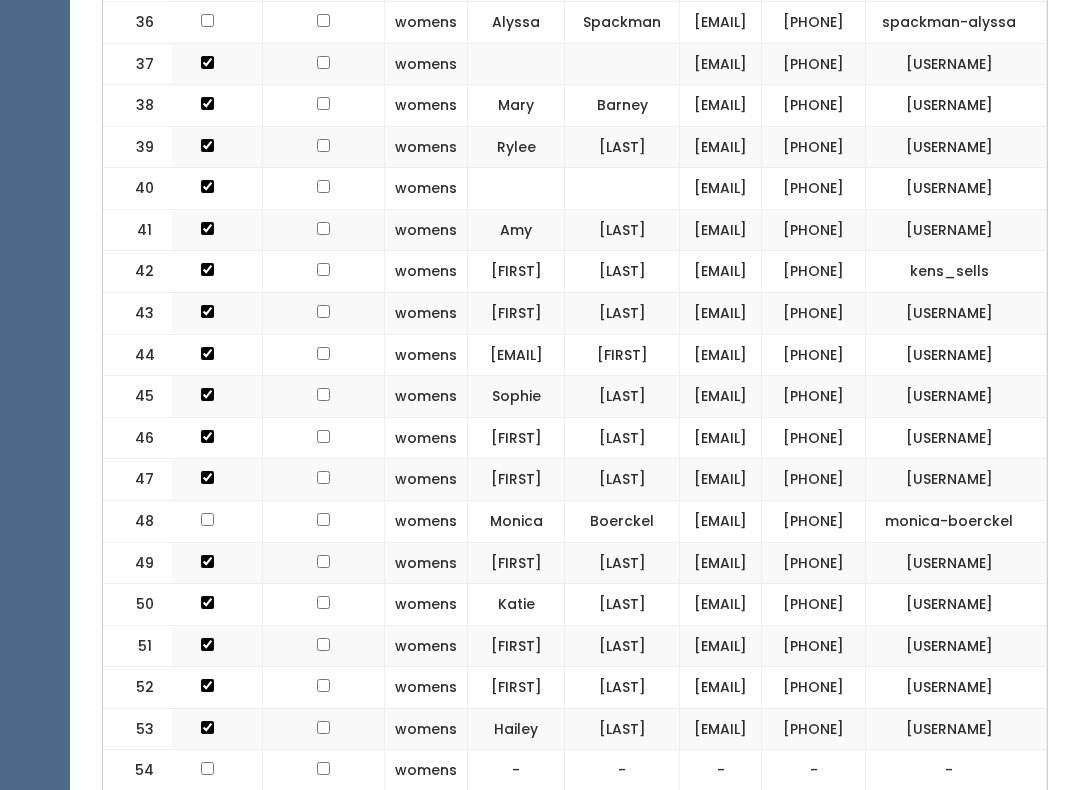 click on "(801) 830-9156" at bounding box center [814, -331] 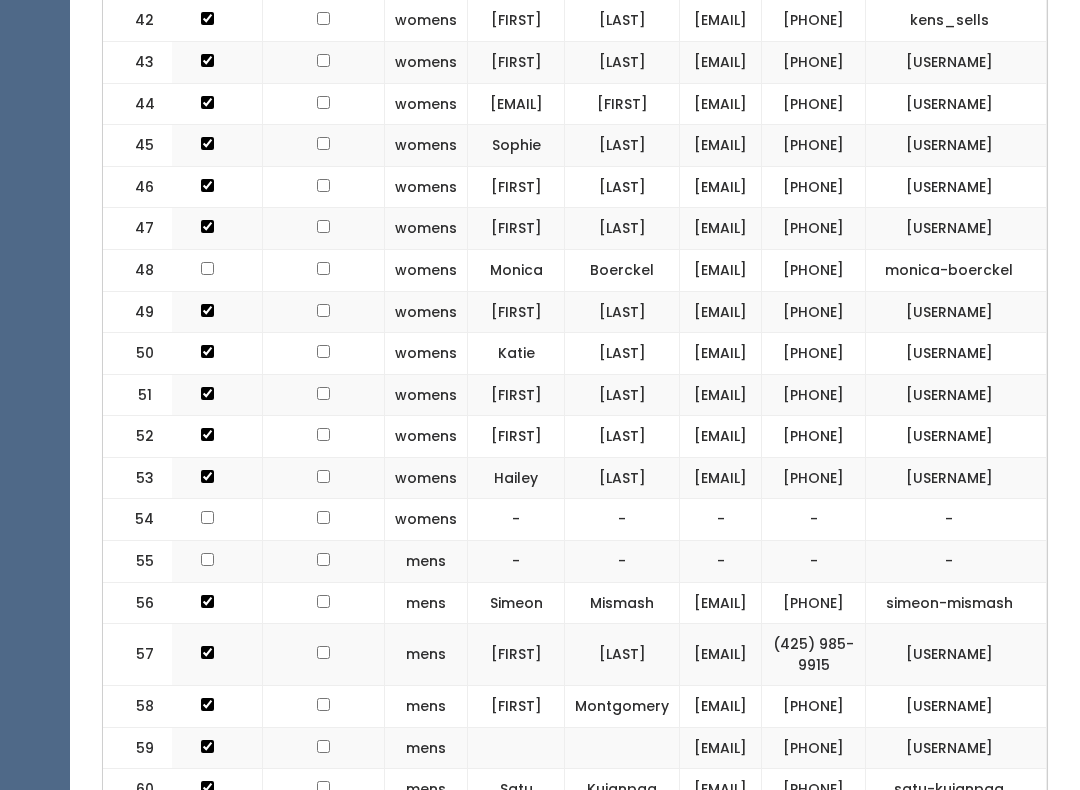 scroll, scrollTop: 2420, scrollLeft: 0, axis: vertical 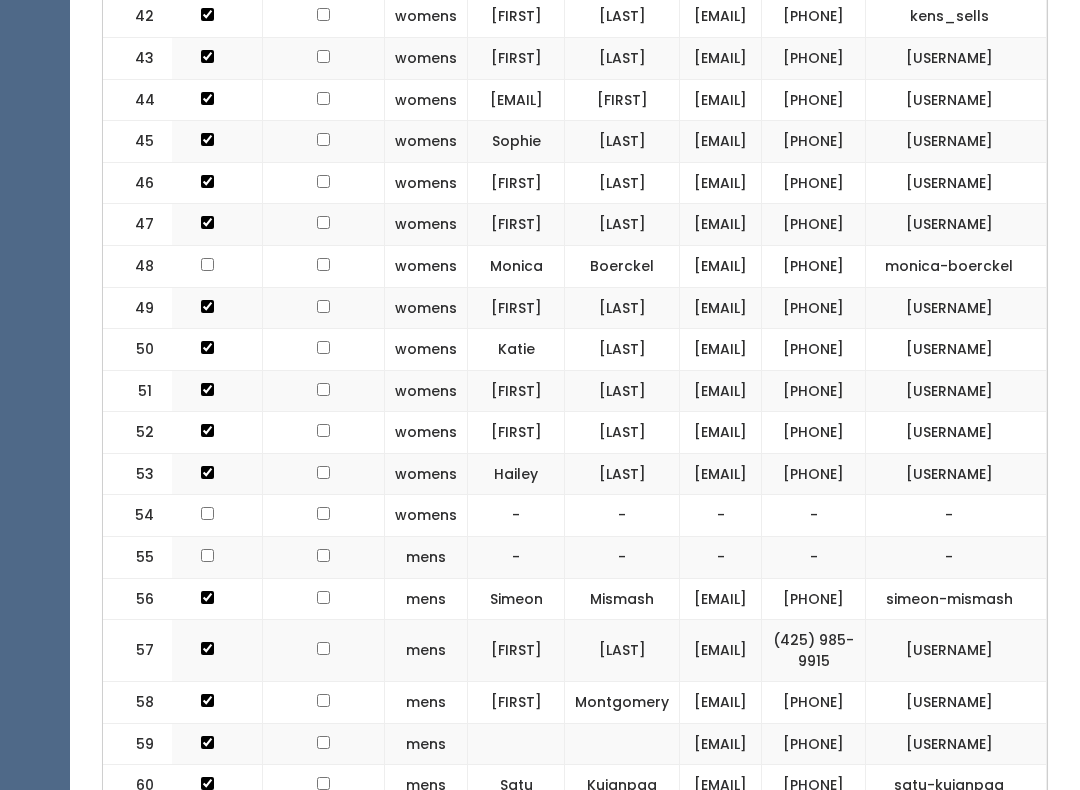 click on "(801) 244-6092" at bounding box center (814, -356) 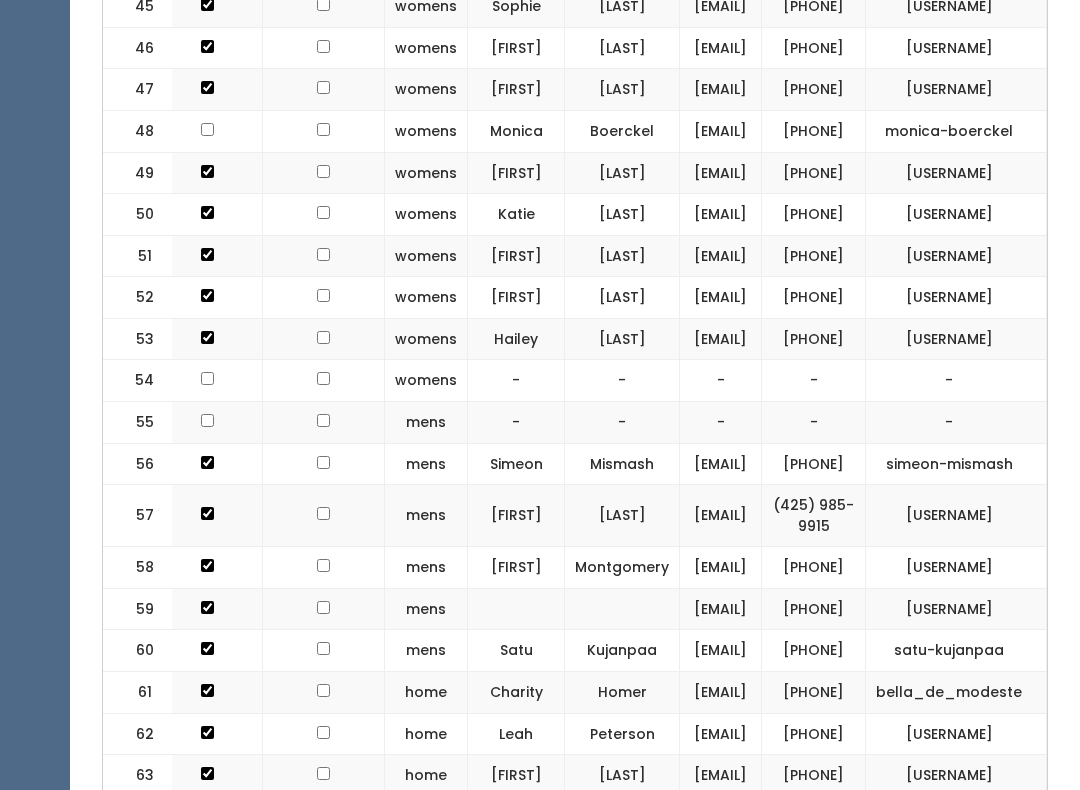 scroll, scrollTop: 2561, scrollLeft: 0, axis: vertical 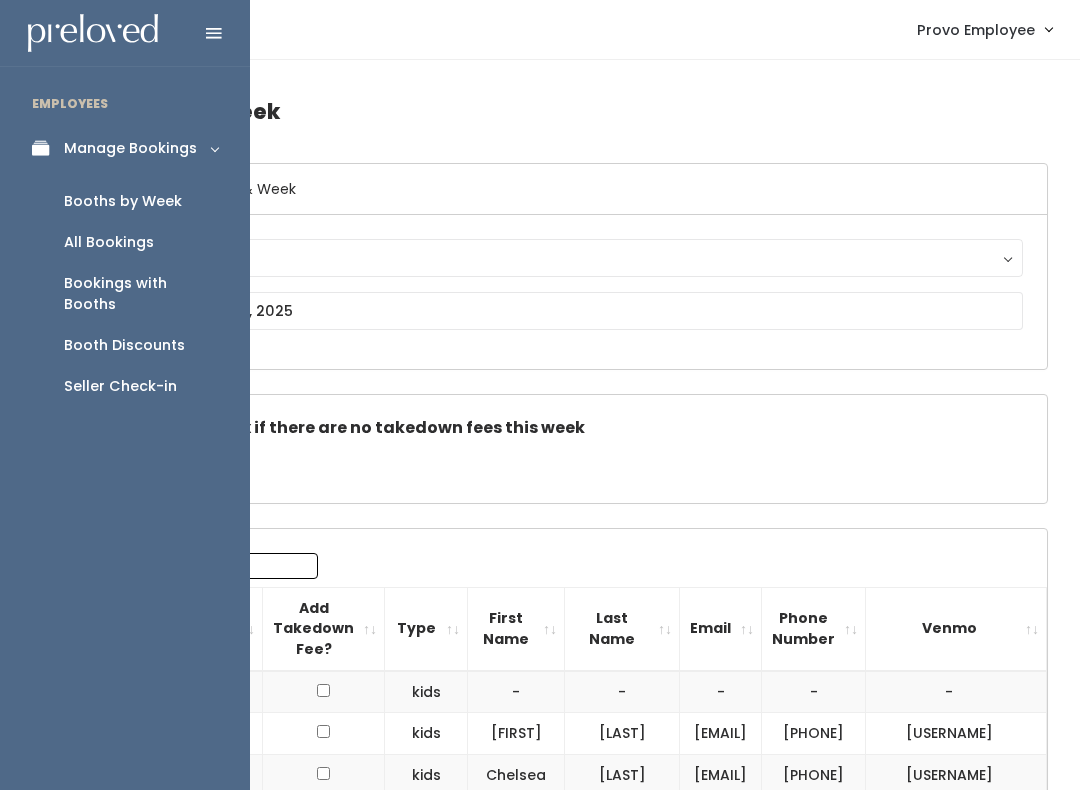 click on "Booth Discounts" at bounding box center (124, 345) 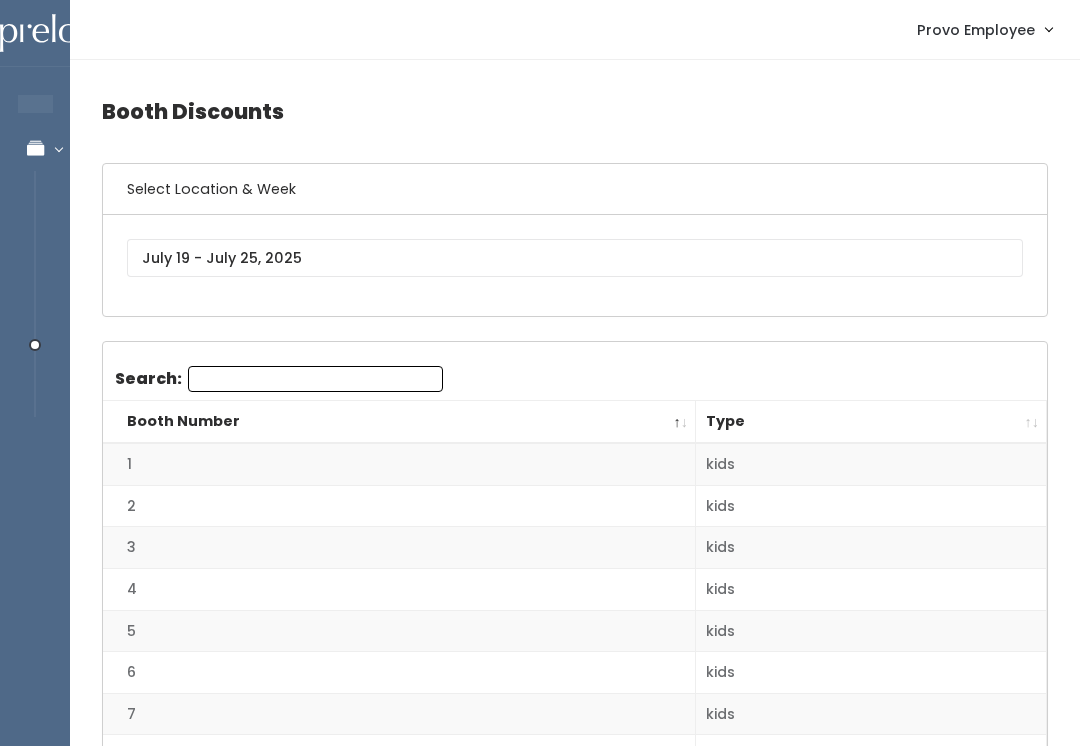 scroll, scrollTop: 0, scrollLeft: 0, axis: both 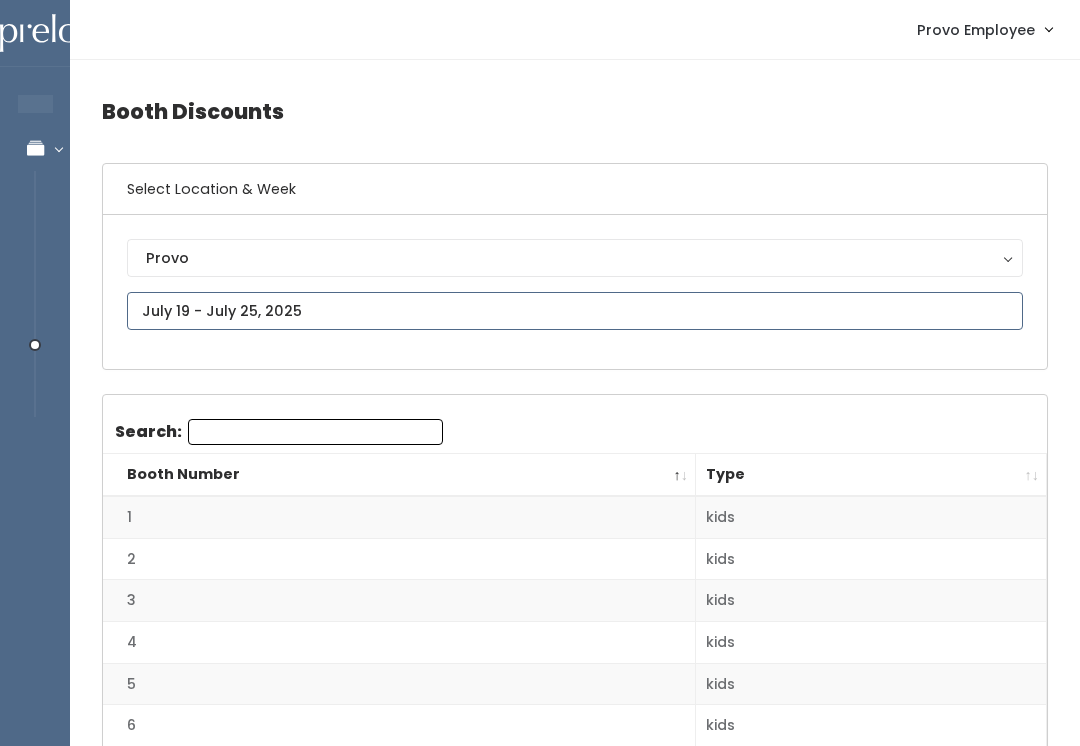 click at bounding box center [575, 311] 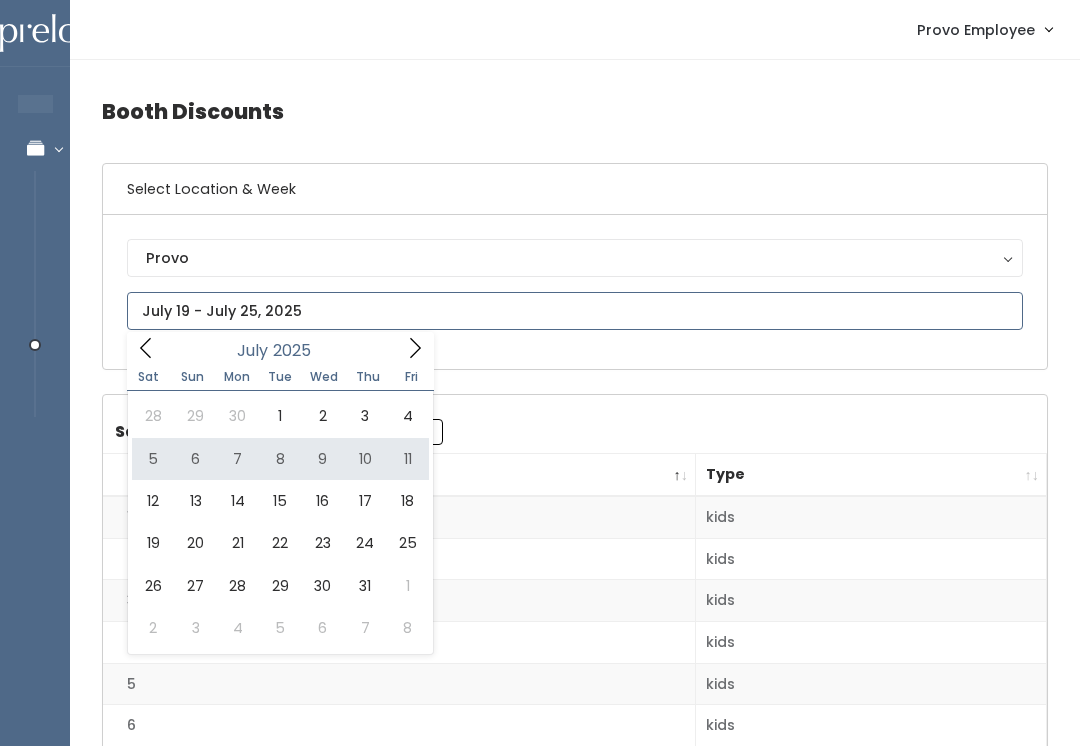 type on "July 5 to July 11" 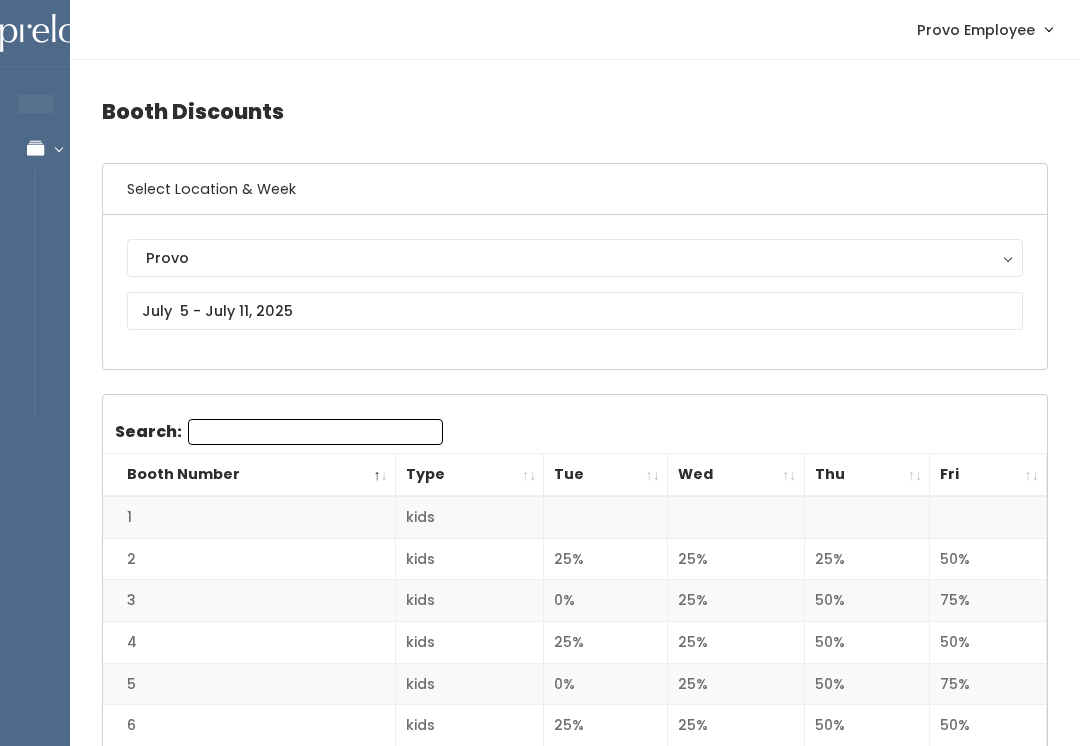 scroll, scrollTop: 0, scrollLeft: 0, axis: both 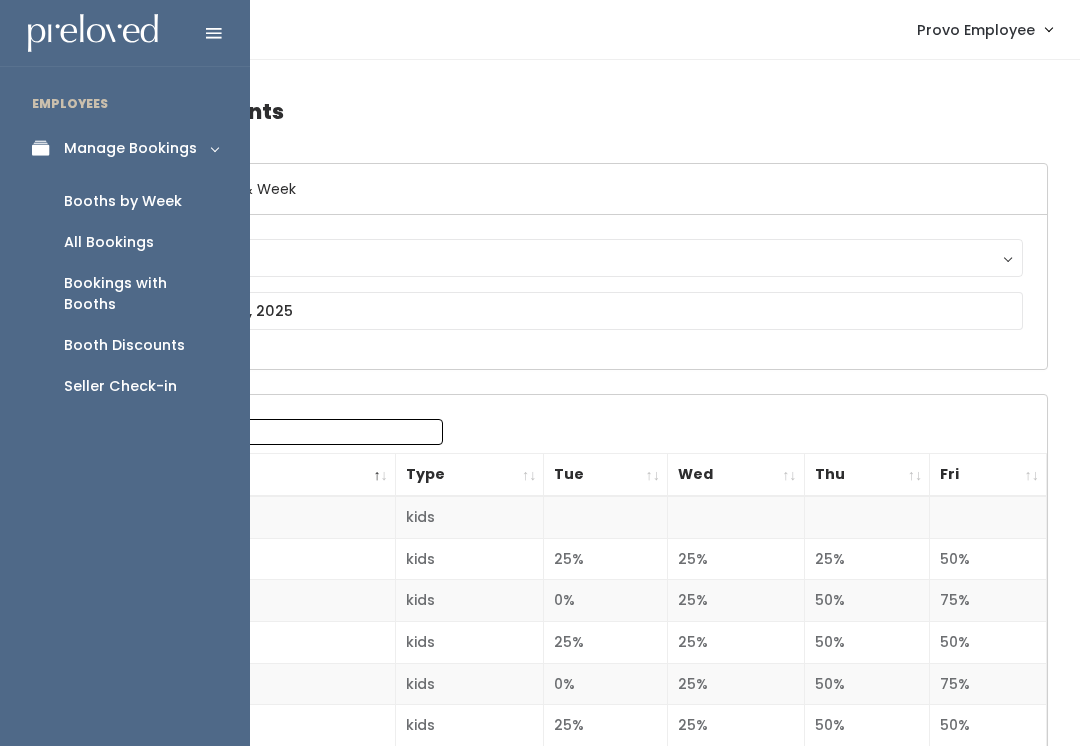 click on "Booths by Week" at bounding box center (123, 201) 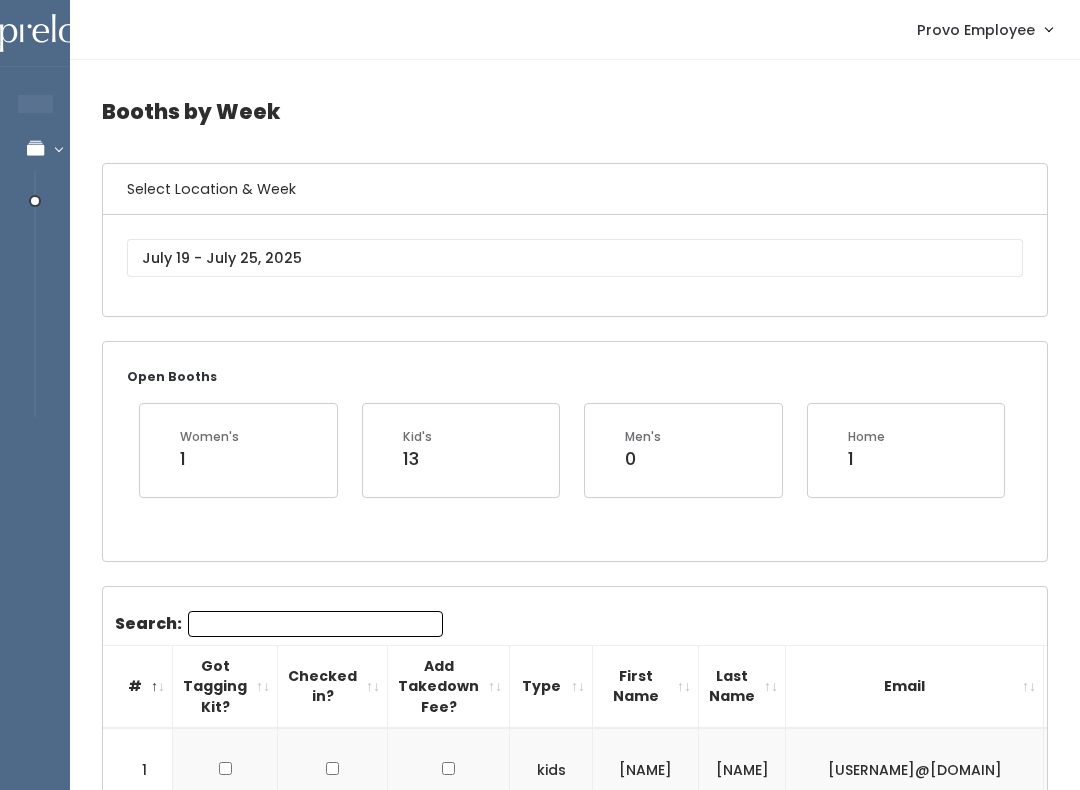scroll, scrollTop: 0, scrollLeft: 0, axis: both 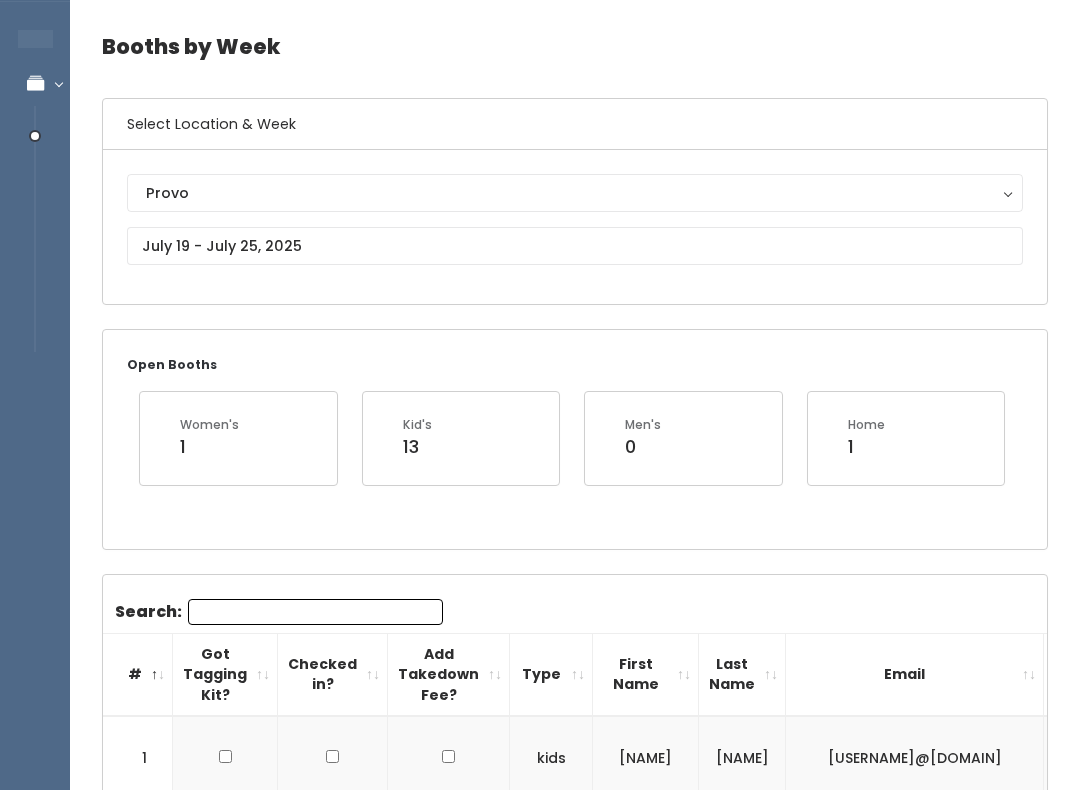 click on "Search:" at bounding box center [315, 612] 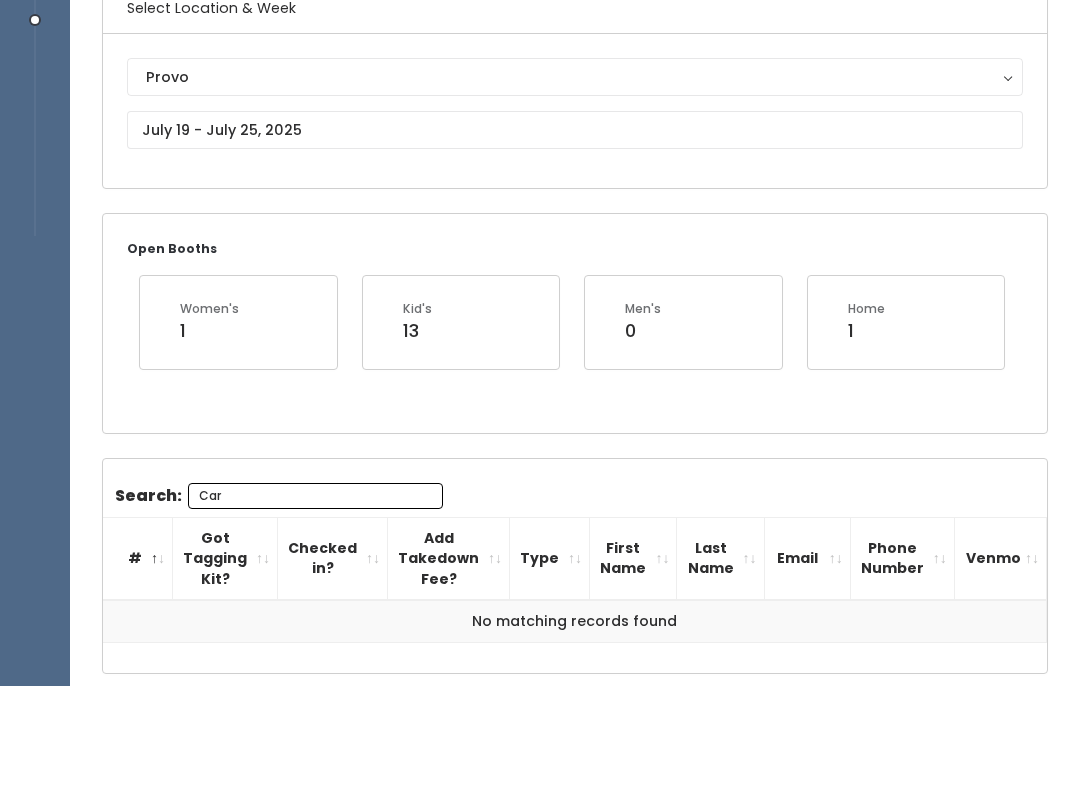 type on "Car" 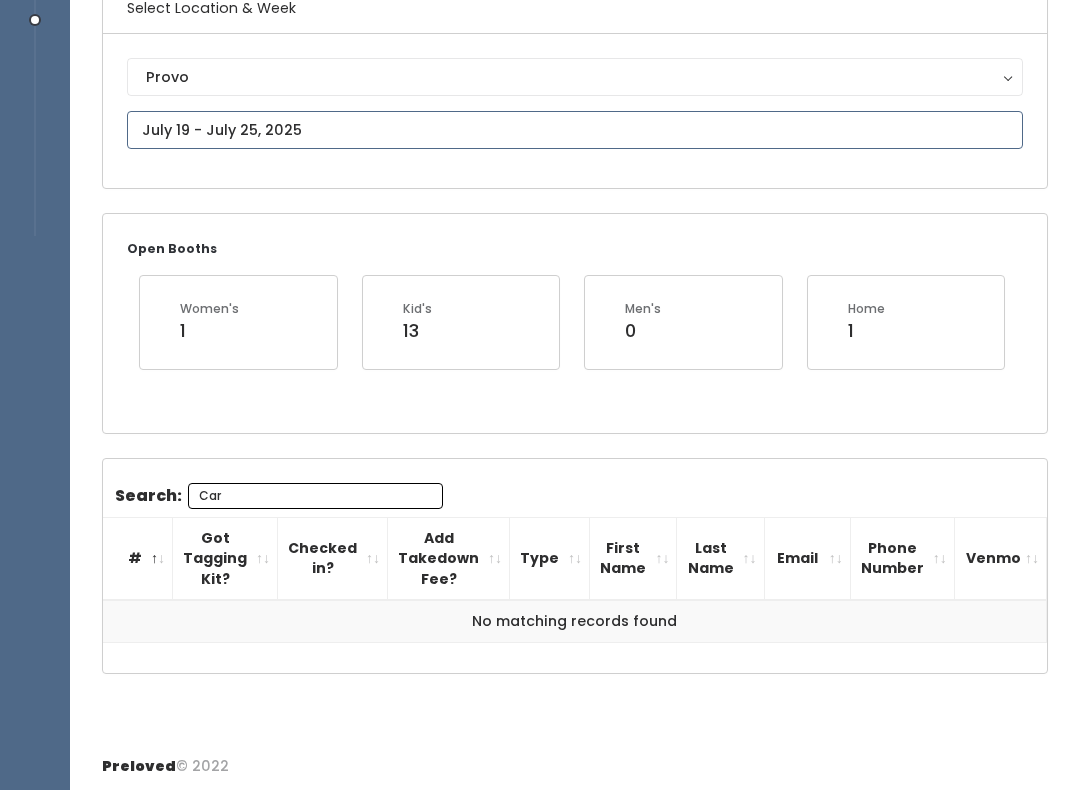 click at bounding box center (575, 130) 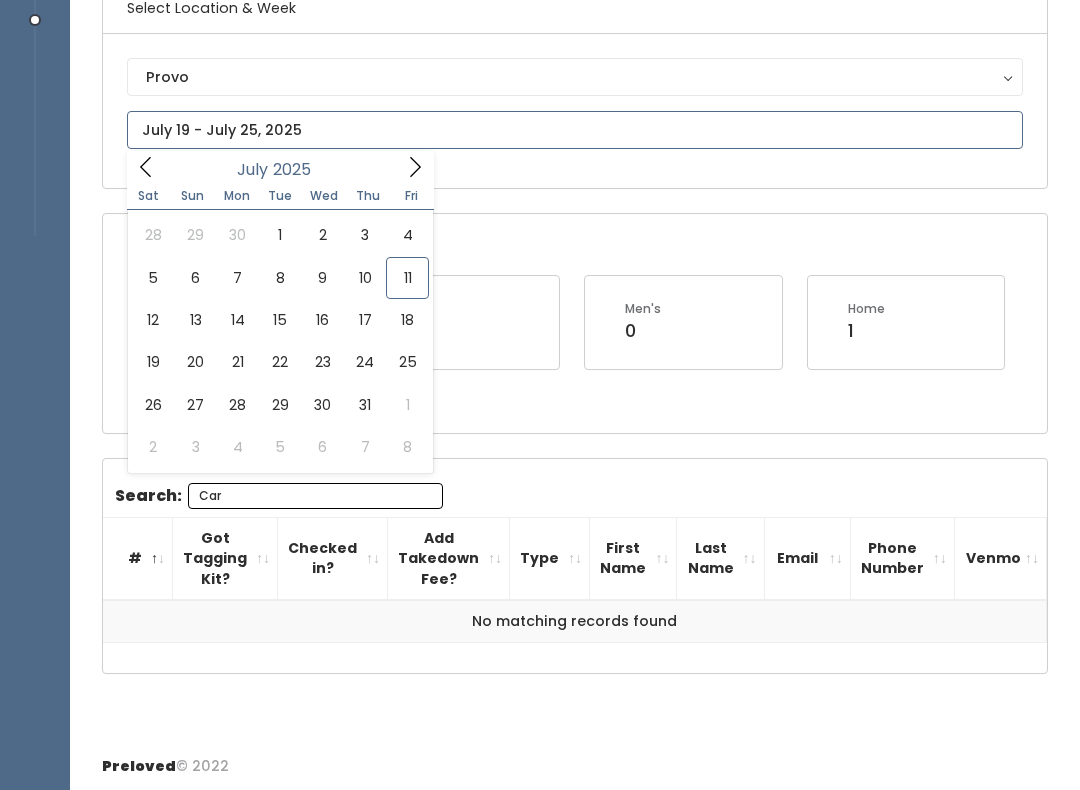 type on "July 12 to July 18" 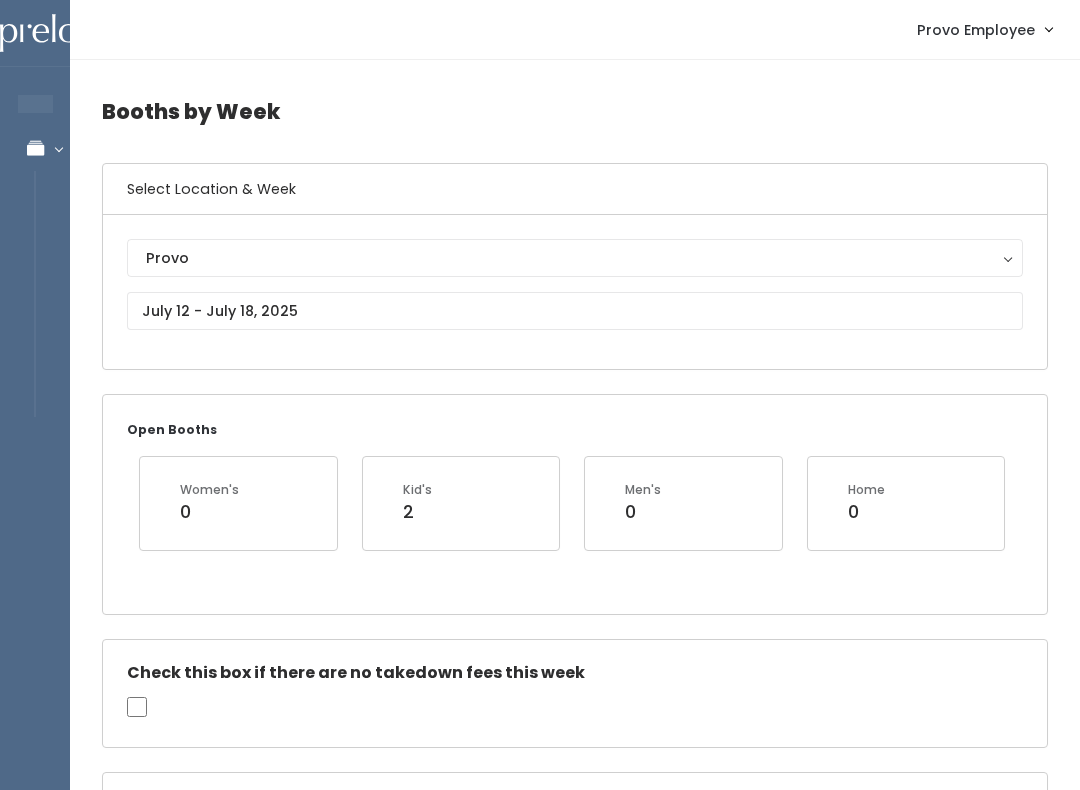 scroll, scrollTop: 0, scrollLeft: 0, axis: both 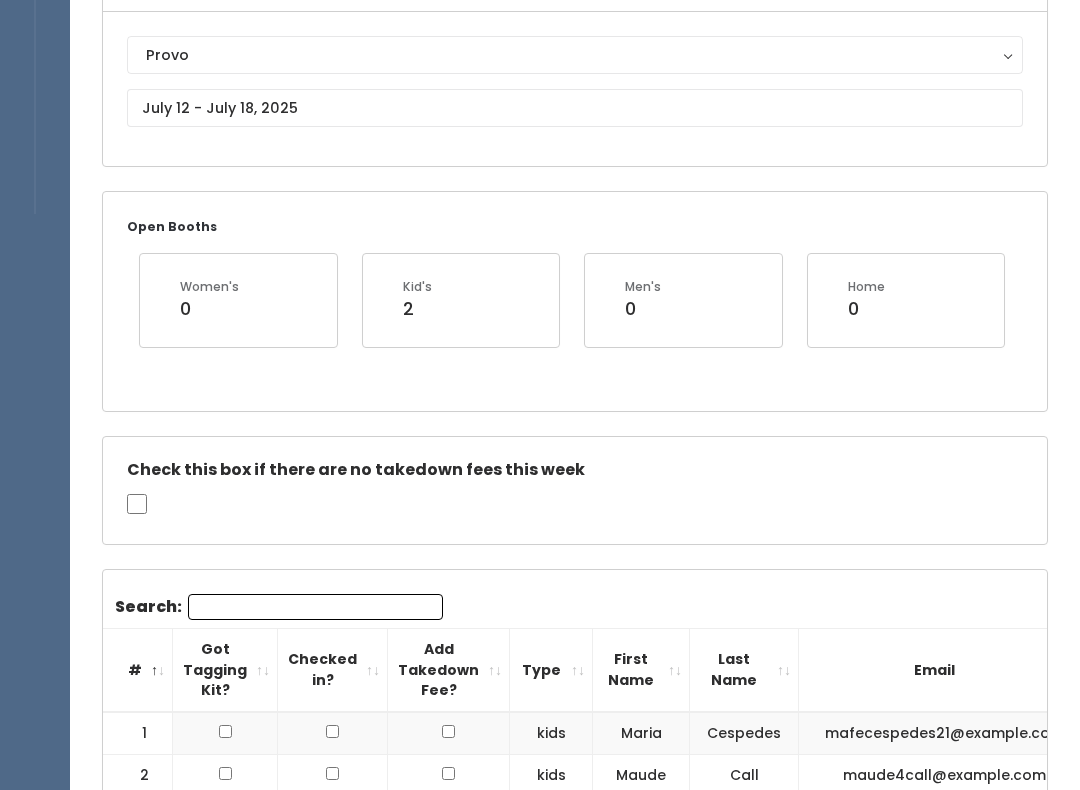 click on "Search:" at bounding box center [315, 607] 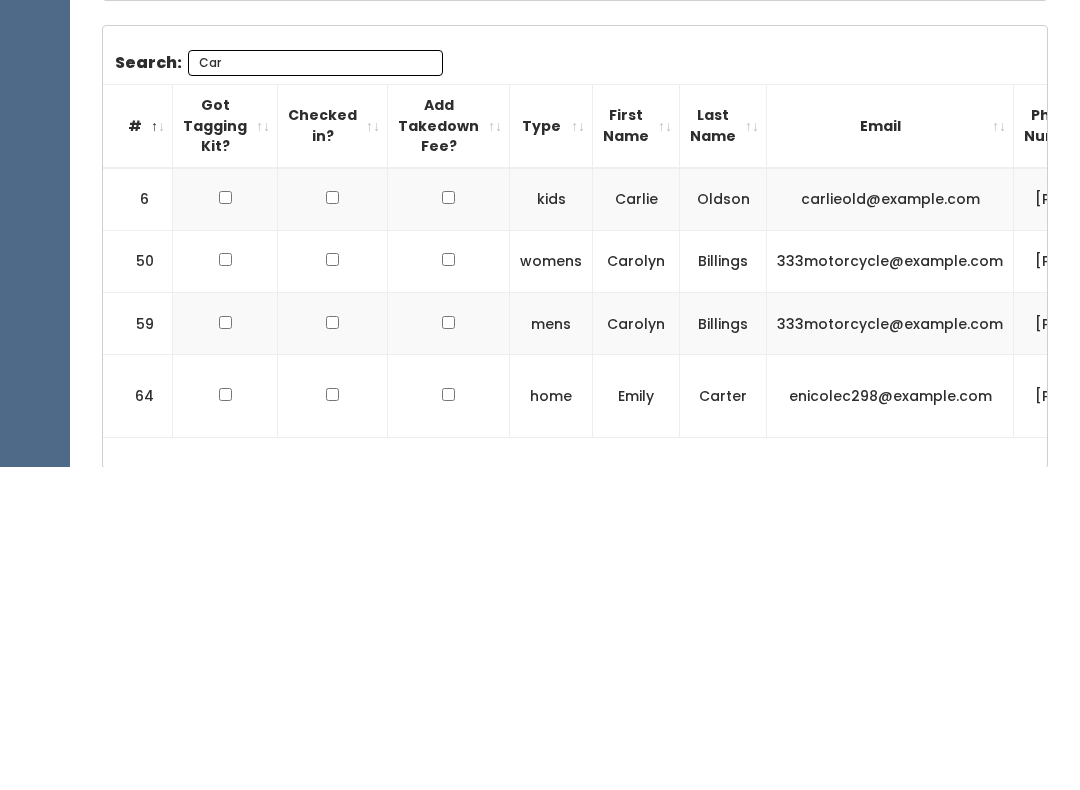 scroll, scrollTop: 428, scrollLeft: 0, axis: vertical 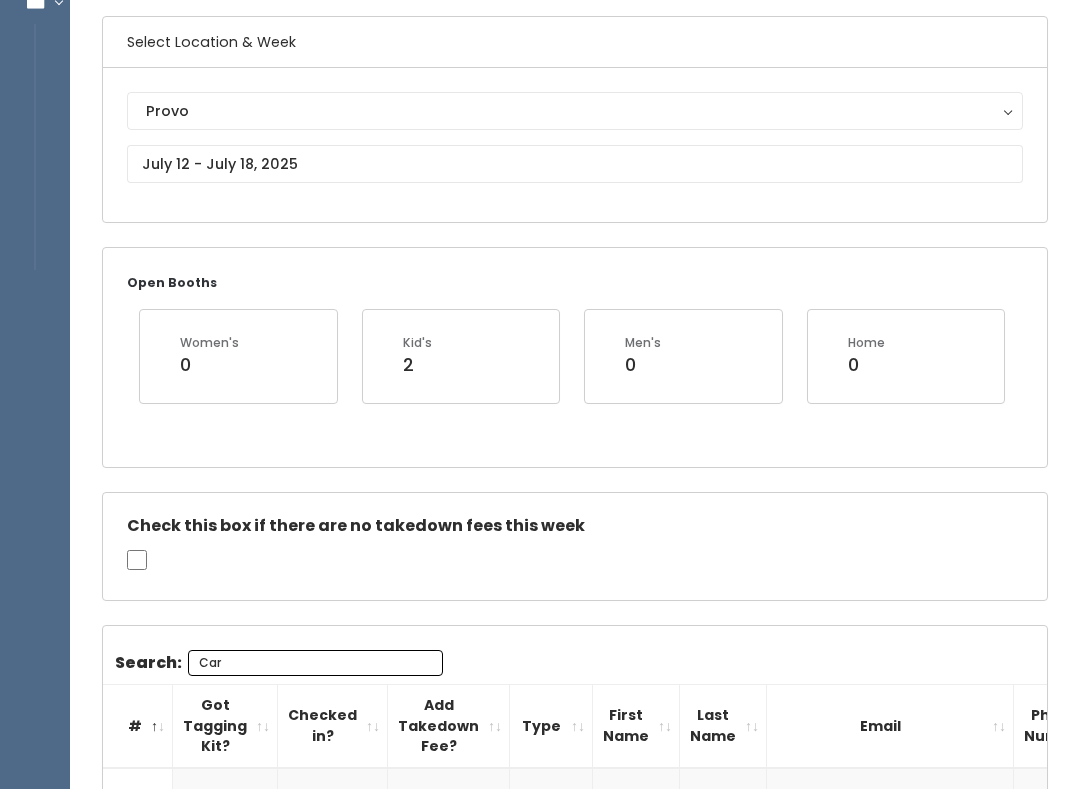 type on "Car" 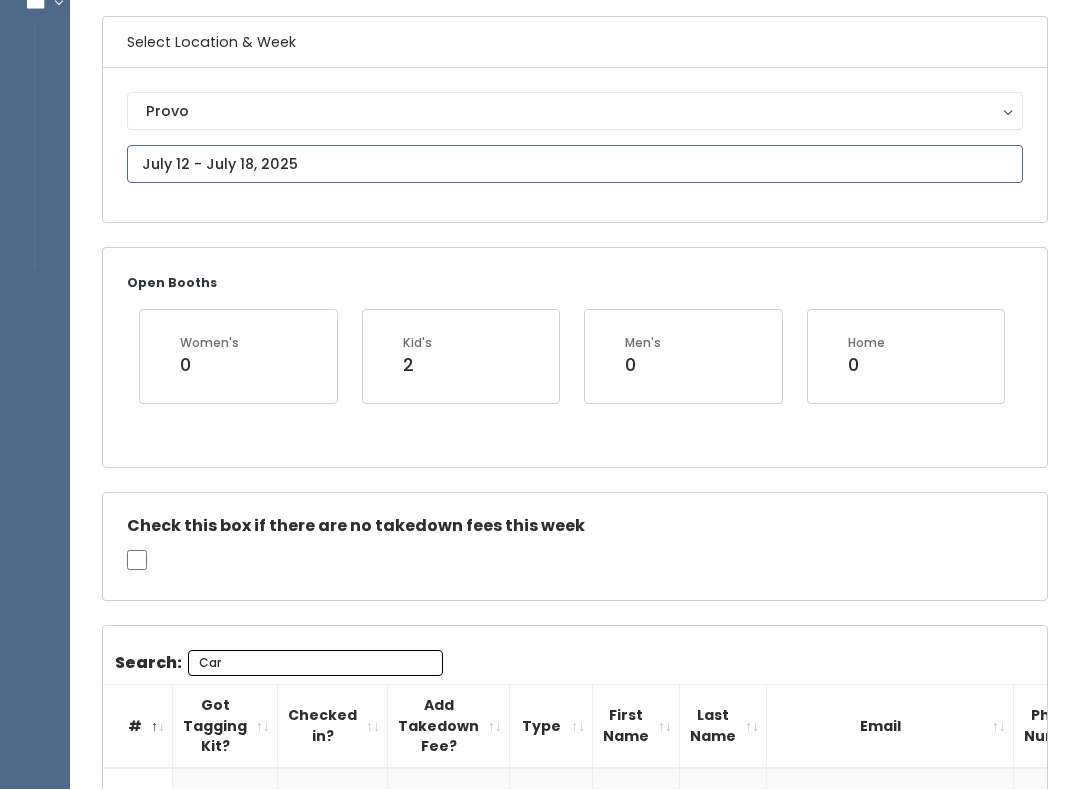 click at bounding box center (575, 166) 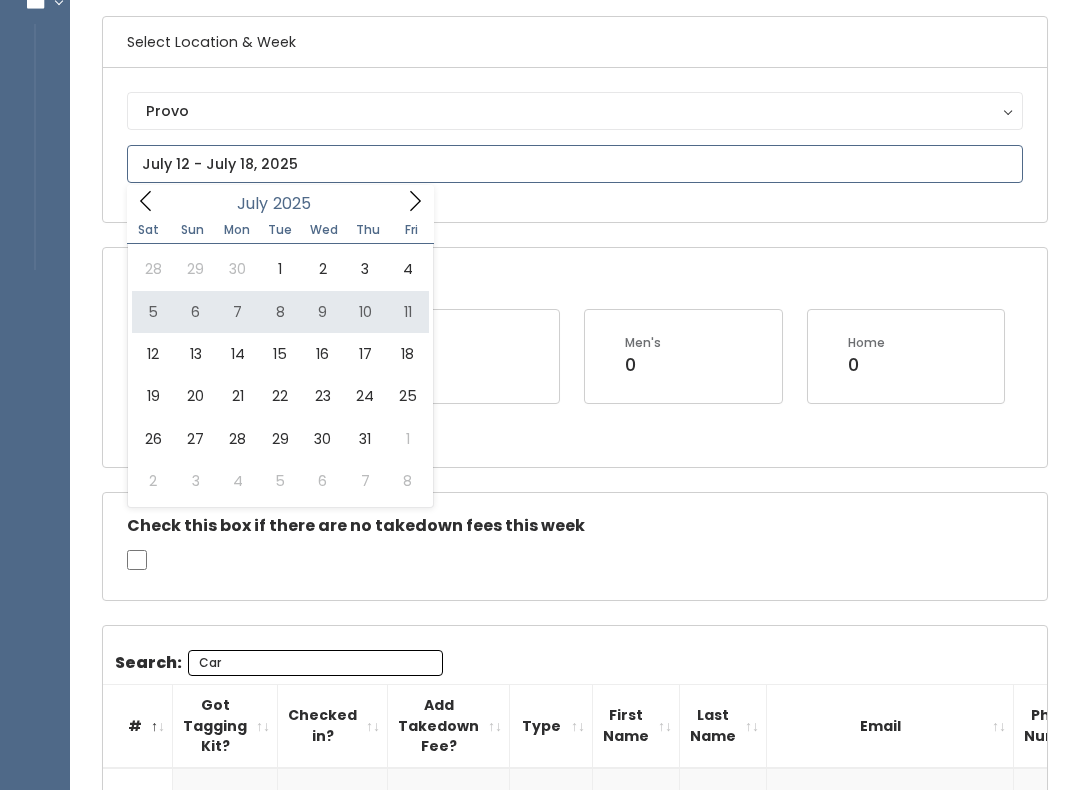 type on "[MONTH] [NUMBER] to [MONTH] [NUMBER]" 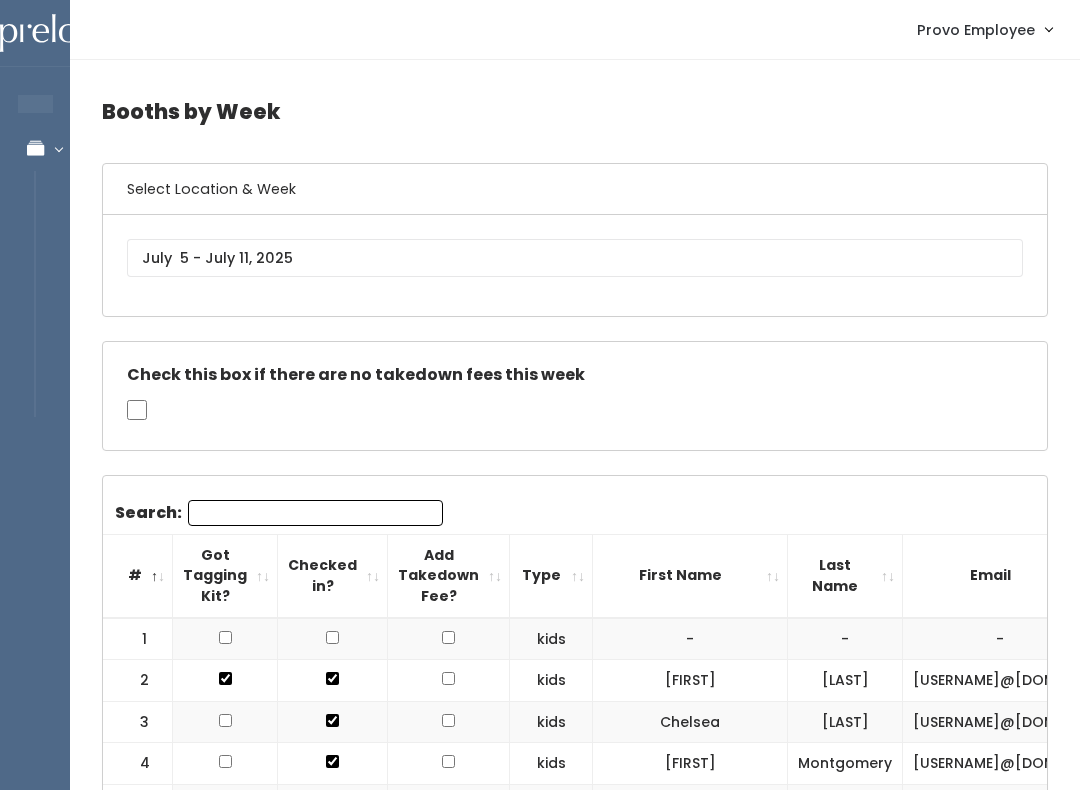 scroll, scrollTop: 0, scrollLeft: 0, axis: both 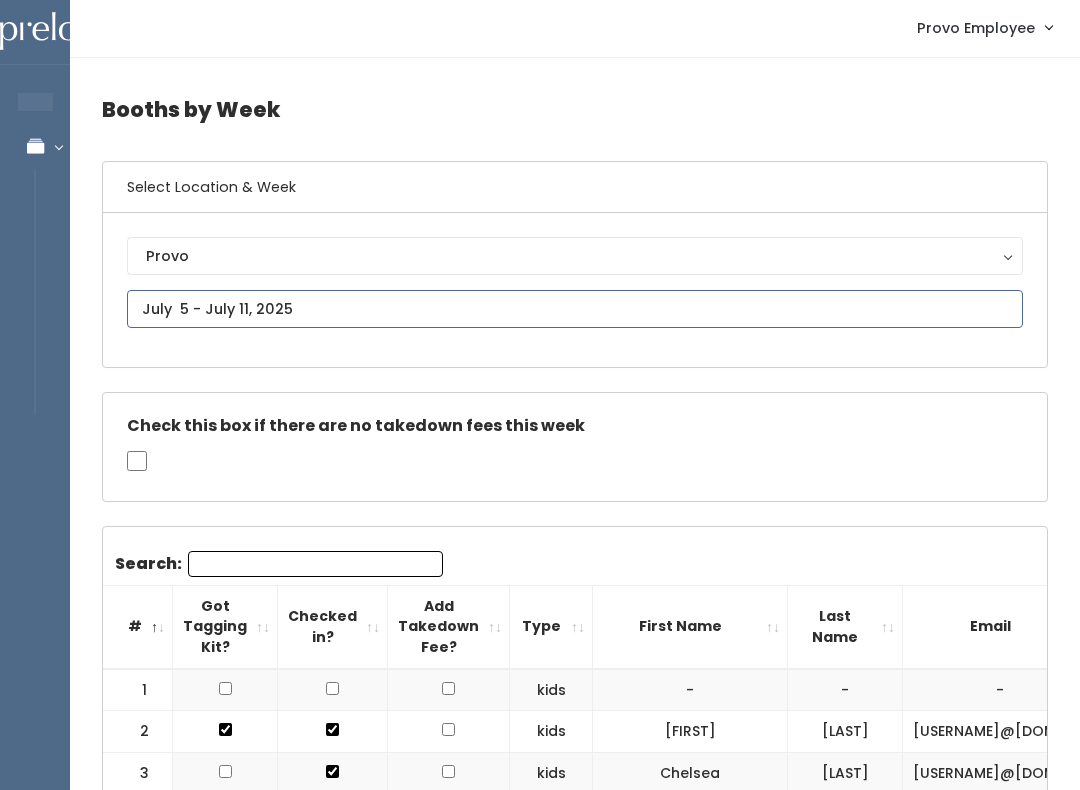 click on "EMPLOYEES
Manage Bookings
Booths by Week
All Bookings
Bookings with Booths
Booth Discounts
Seller Check-in
Provo Employee
Admin Home
My bookings
Account settings" at bounding box center (540, 1791) 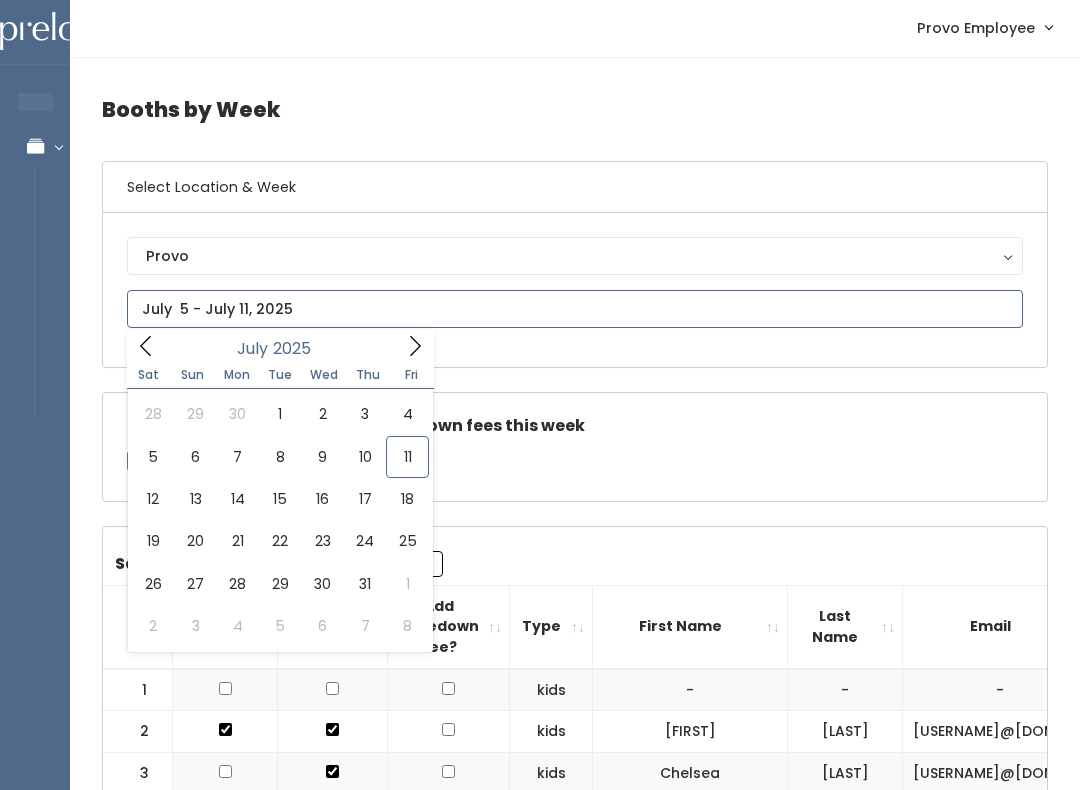 type on "July 12 to July 18" 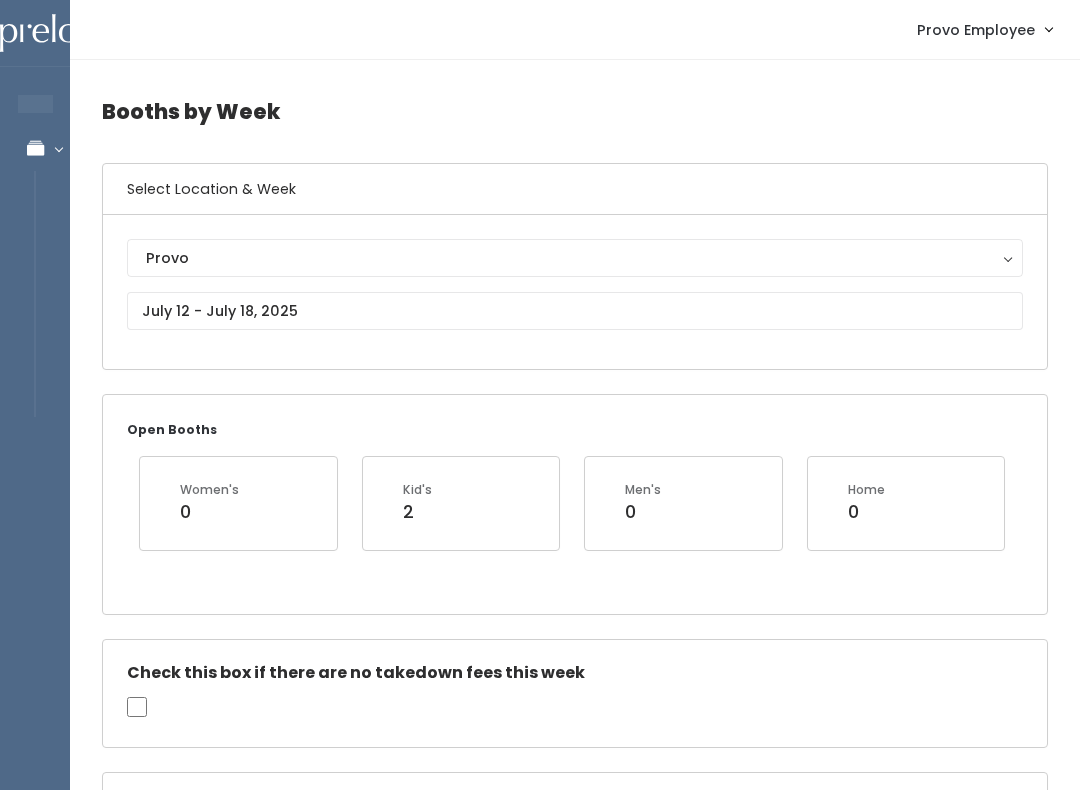 scroll, scrollTop: 0, scrollLeft: 0, axis: both 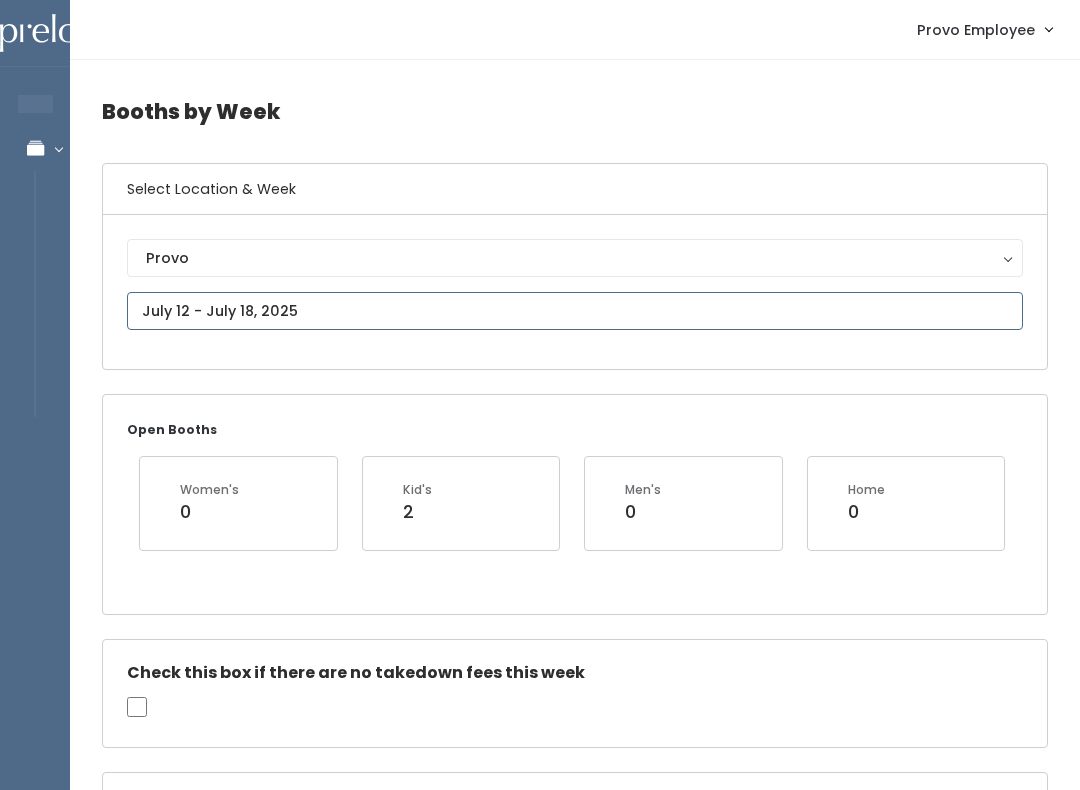 click at bounding box center (575, 311) 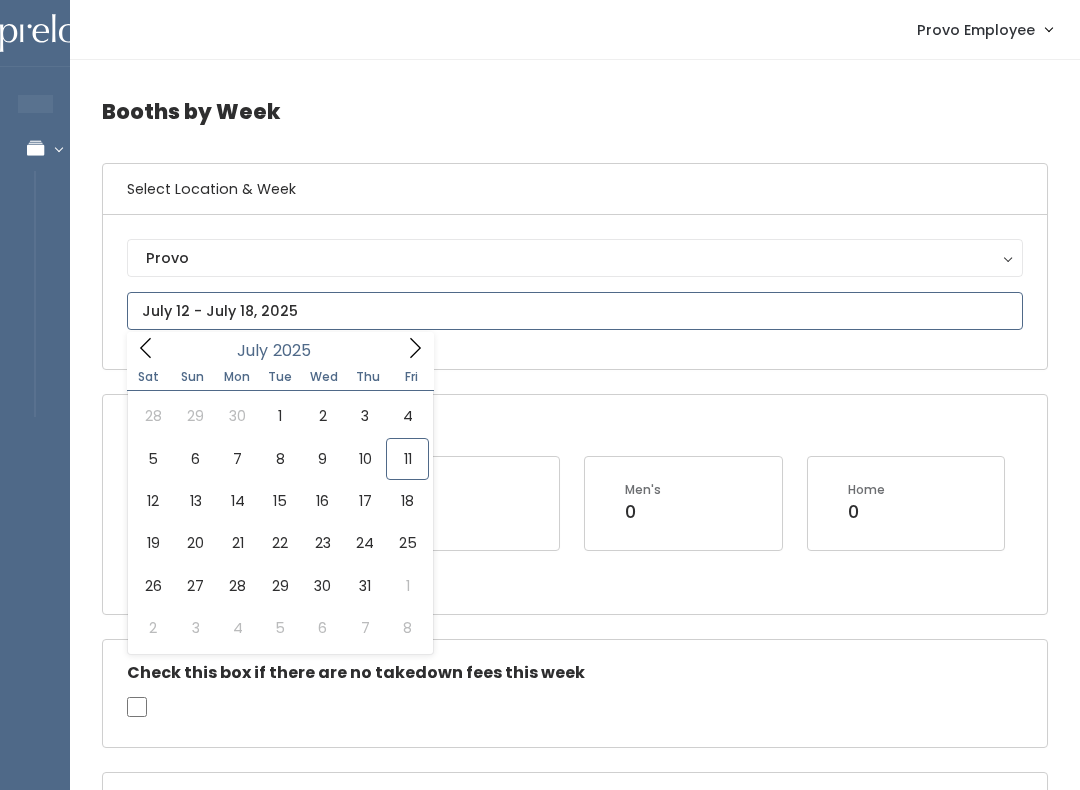 type on "[MONTH] [NUMBER] to [MONTH] [NUMBER]" 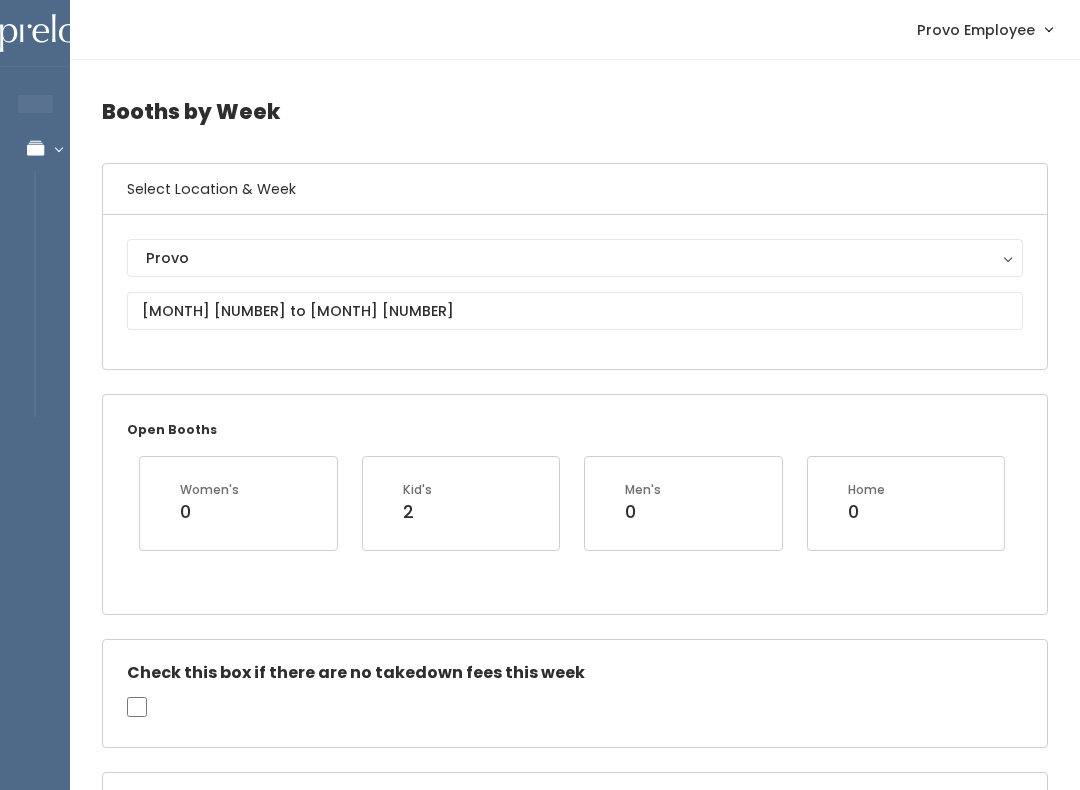 click on "Search:" at bounding box center (315, 810) 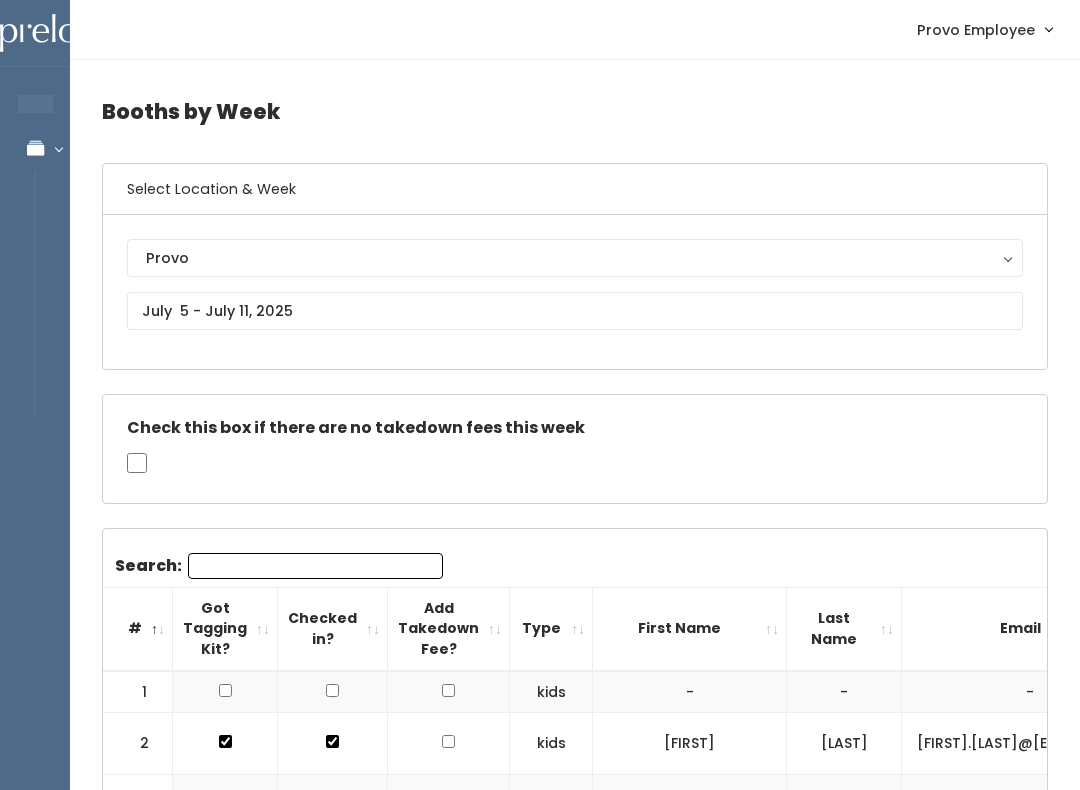 scroll, scrollTop: 45, scrollLeft: 0, axis: vertical 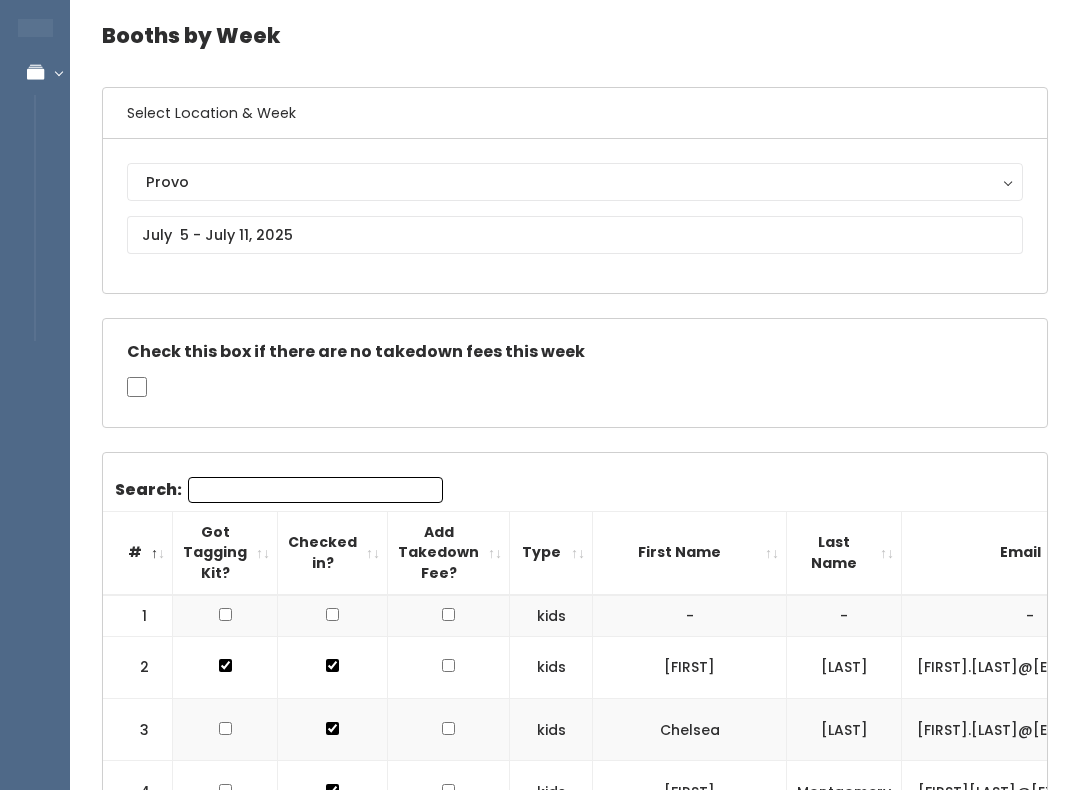 click on "Search:" at bounding box center [315, 491] 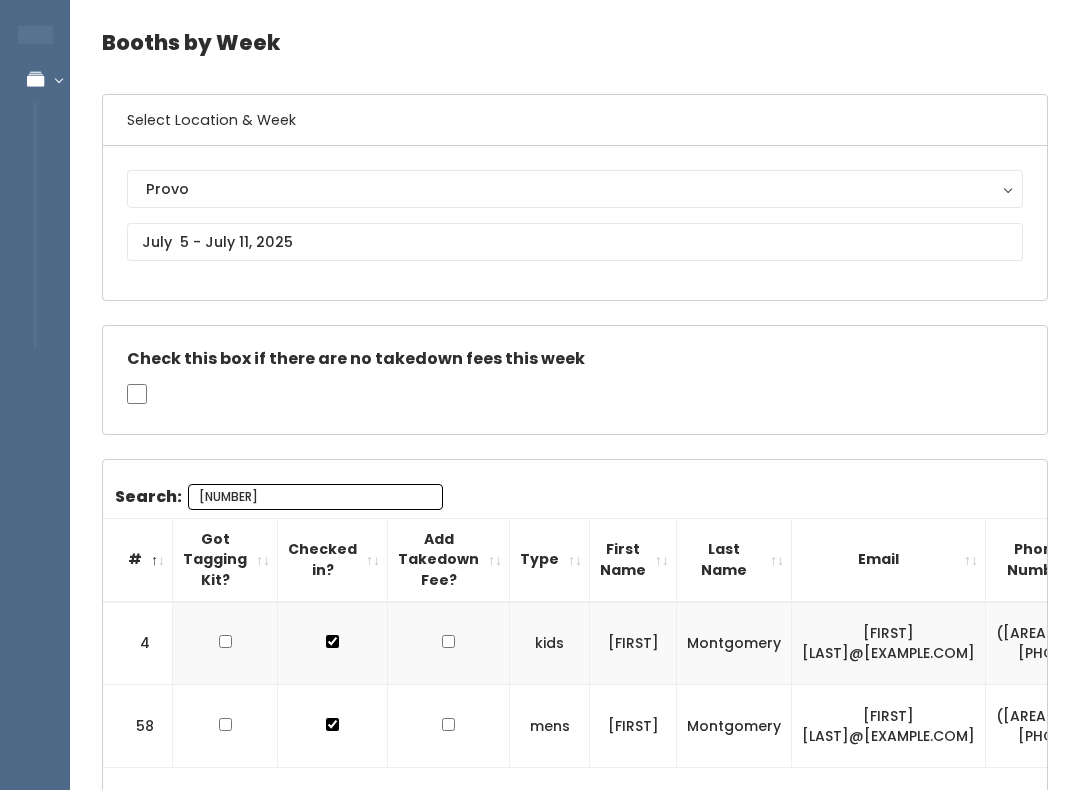 scroll, scrollTop: 75, scrollLeft: 0, axis: vertical 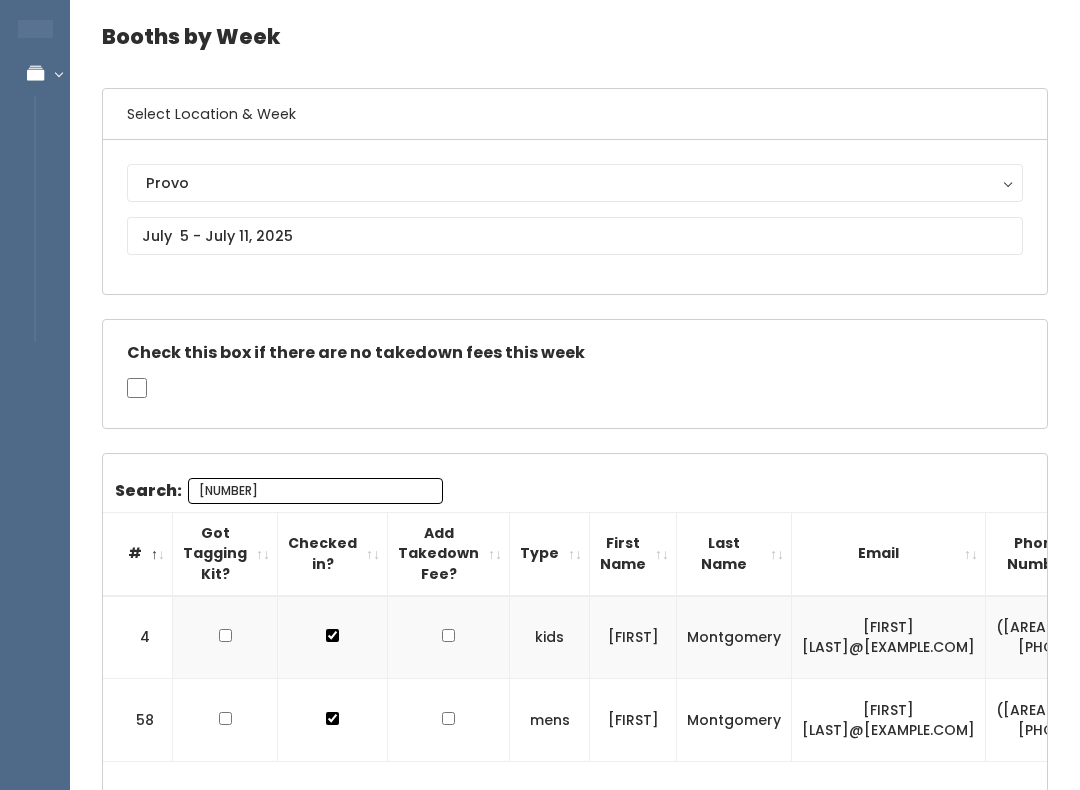 type on "770" 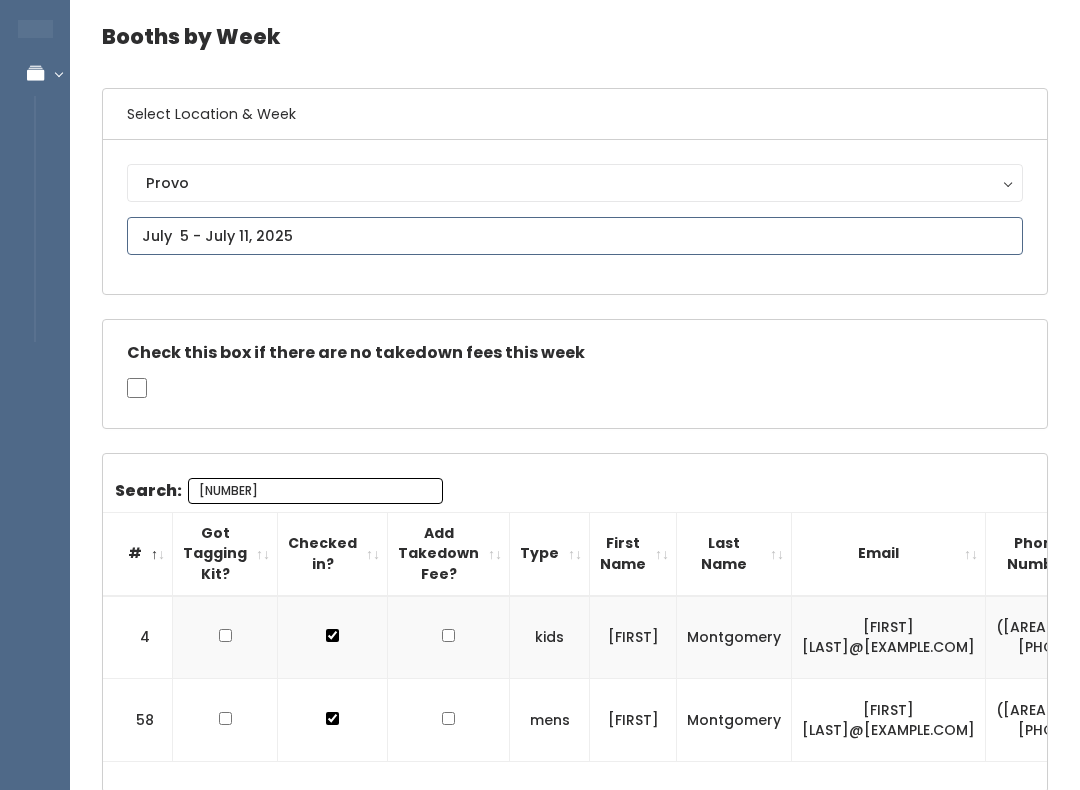 click on "EMPLOYEES
Manage Bookings
Booths by Week
All Bookings
Bookings with Booths
Booth Discounts
Seller Check-in
Provo Employee
Admin Home
My bookings
Account settings" at bounding box center (540, 418) 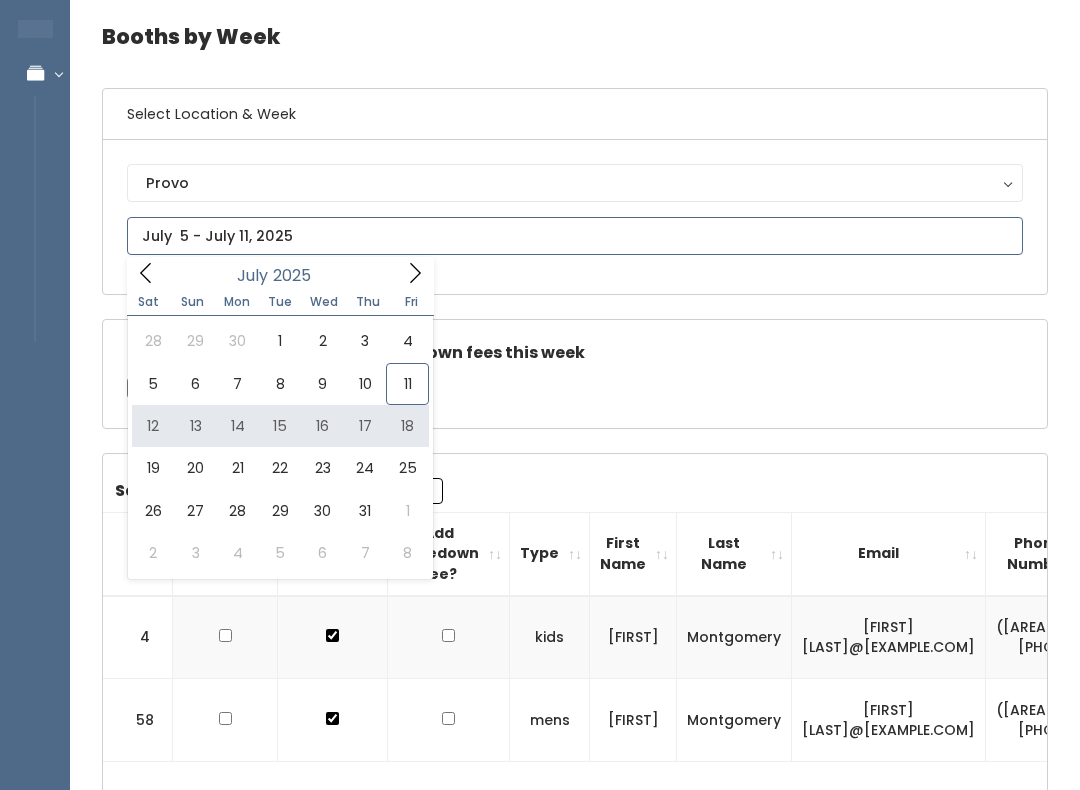 type on "July 12 to July 18" 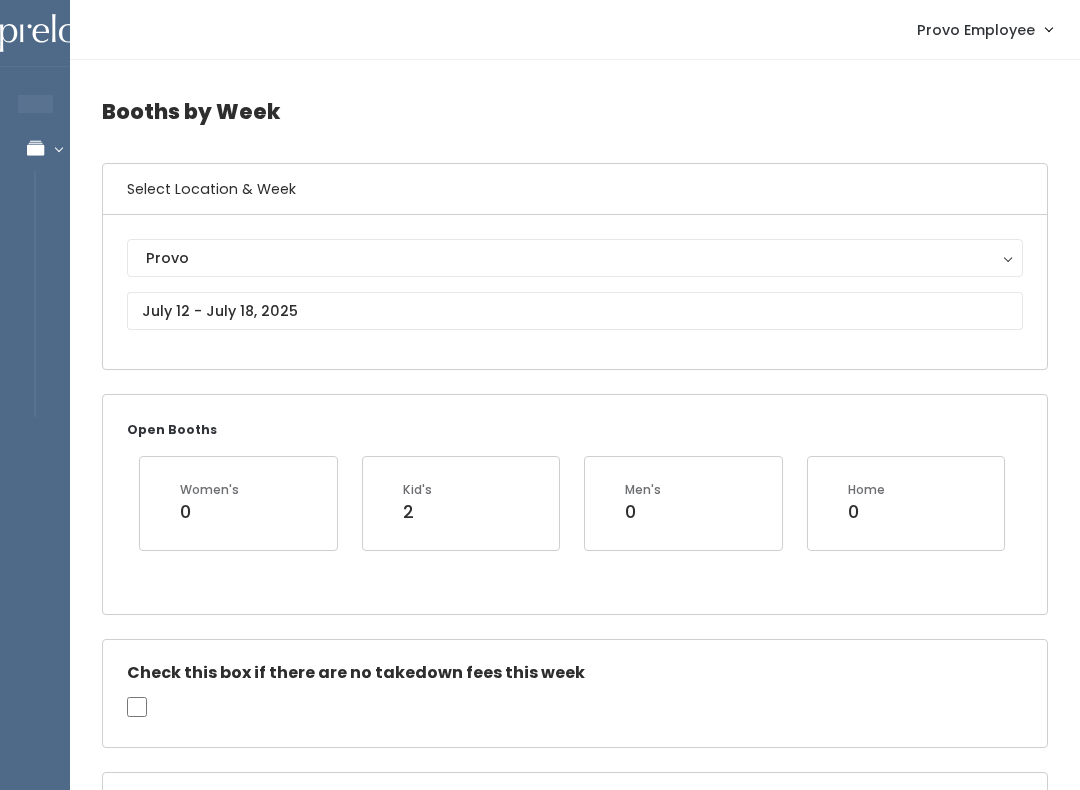 scroll, scrollTop: 0, scrollLeft: 0, axis: both 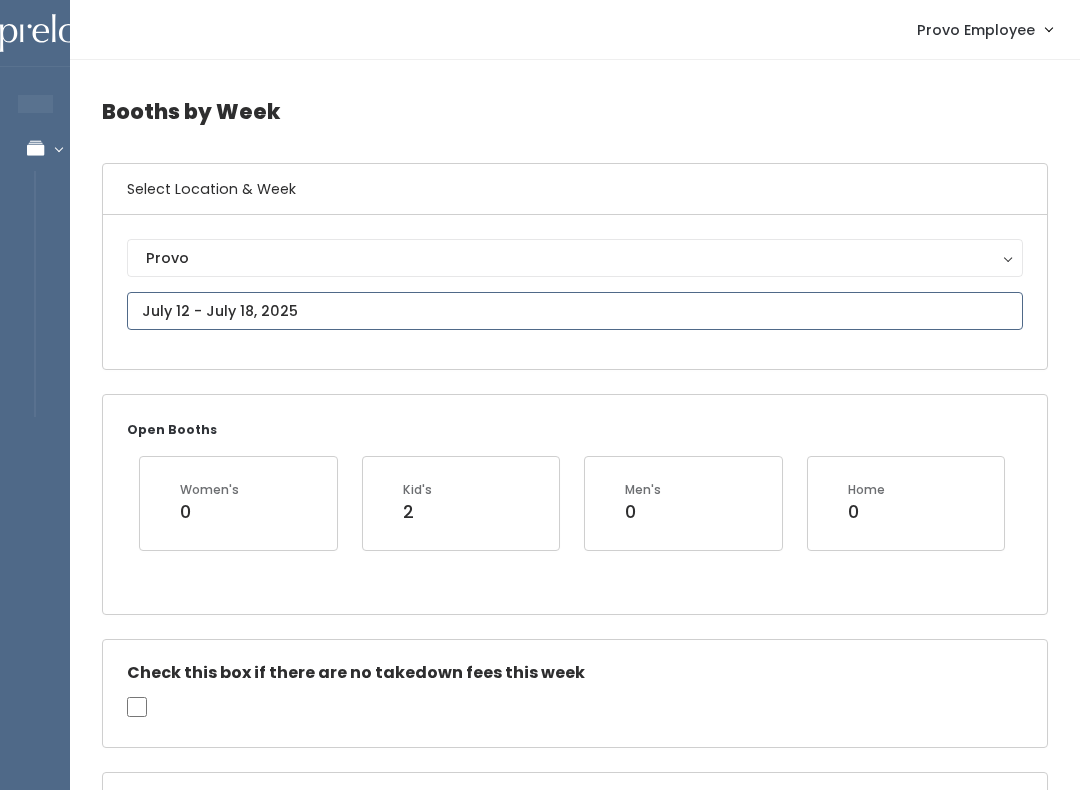 click at bounding box center [575, 311] 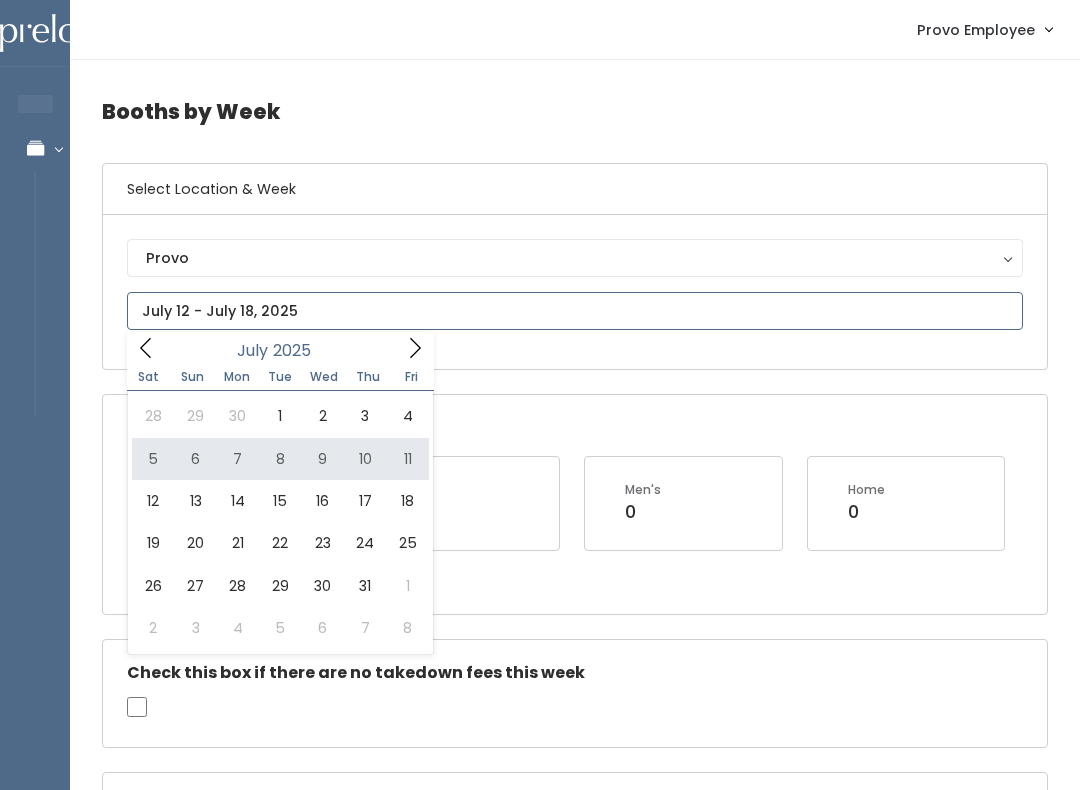 type on "[DATE] to [DATE]" 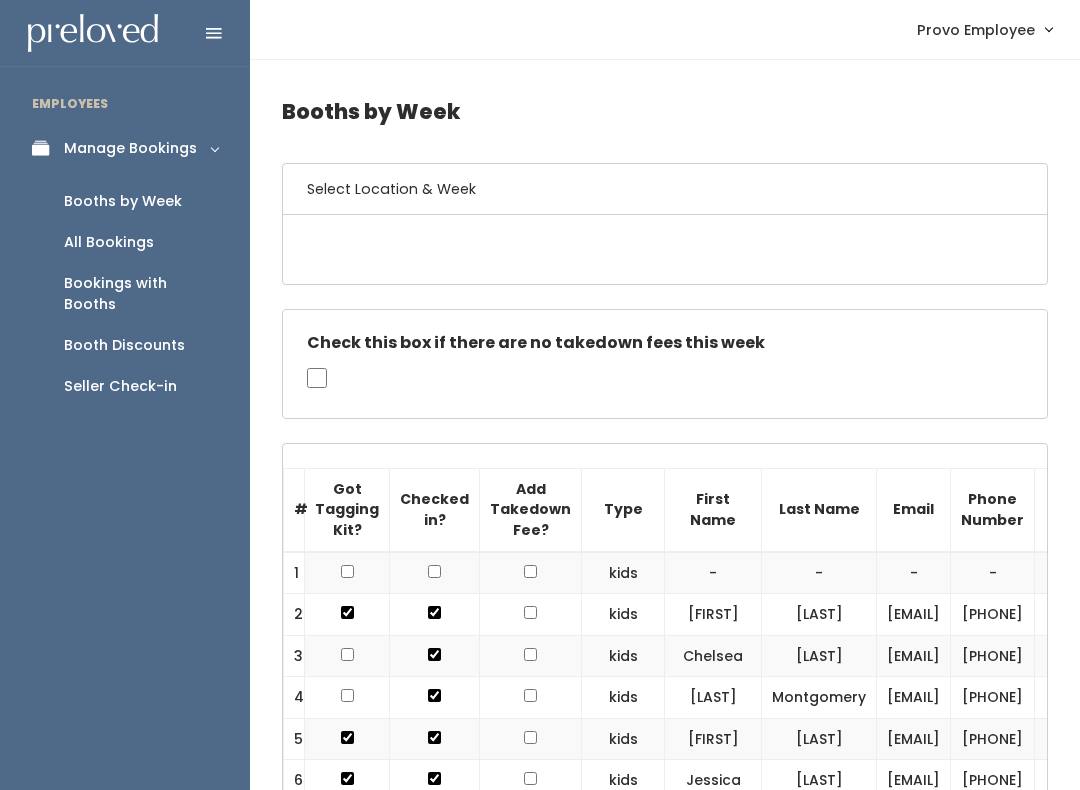 scroll, scrollTop: 0, scrollLeft: 0, axis: both 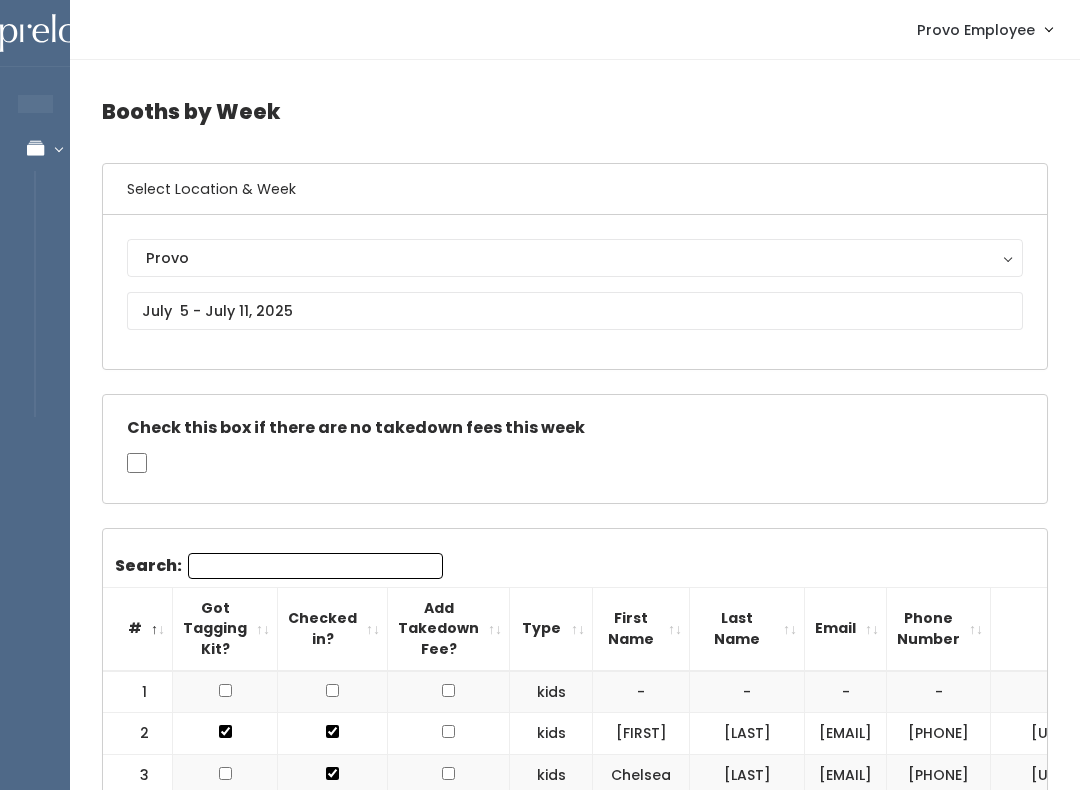 click on "Search:" at bounding box center (315, 566) 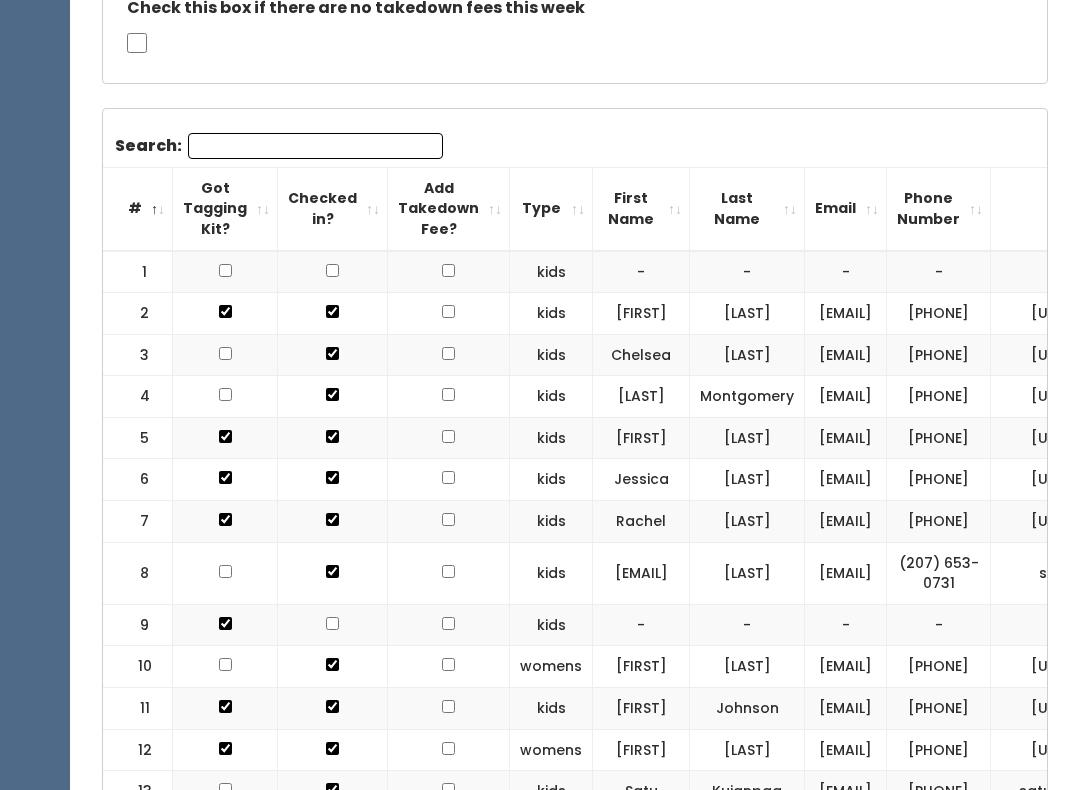 scroll, scrollTop: 421, scrollLeft: 0, axis: vertical 